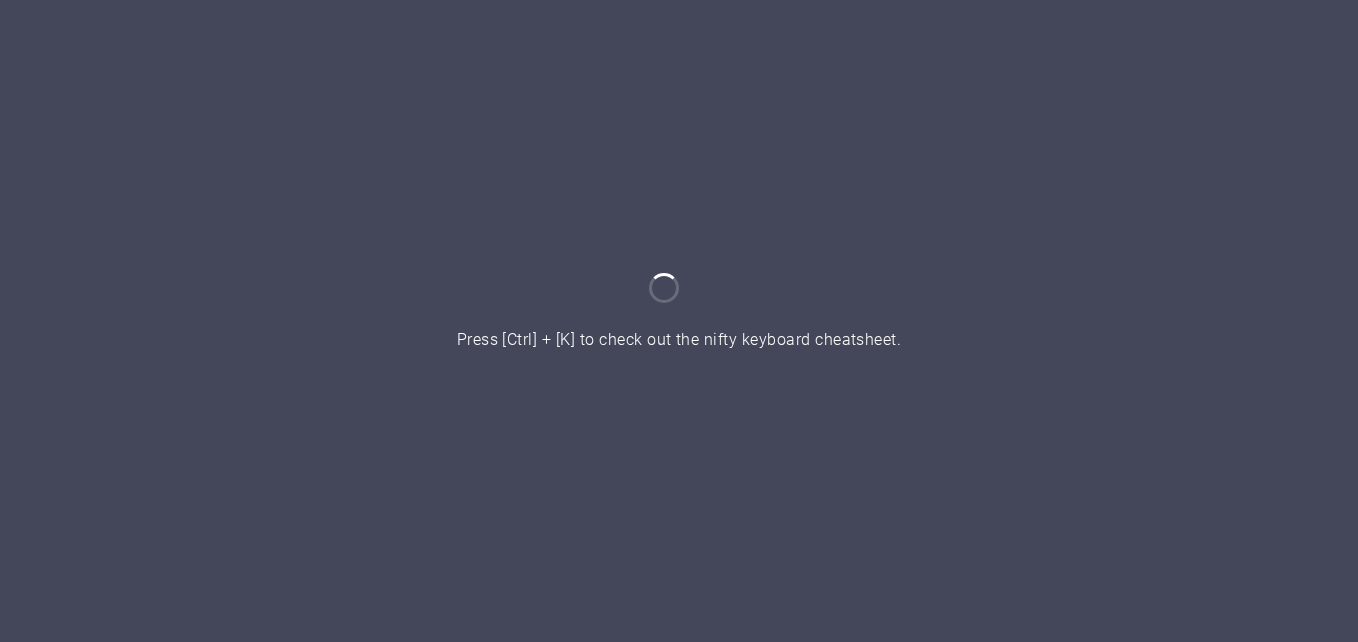 scroll, scrollTop: 0, scrollLeft: 0, axis: both 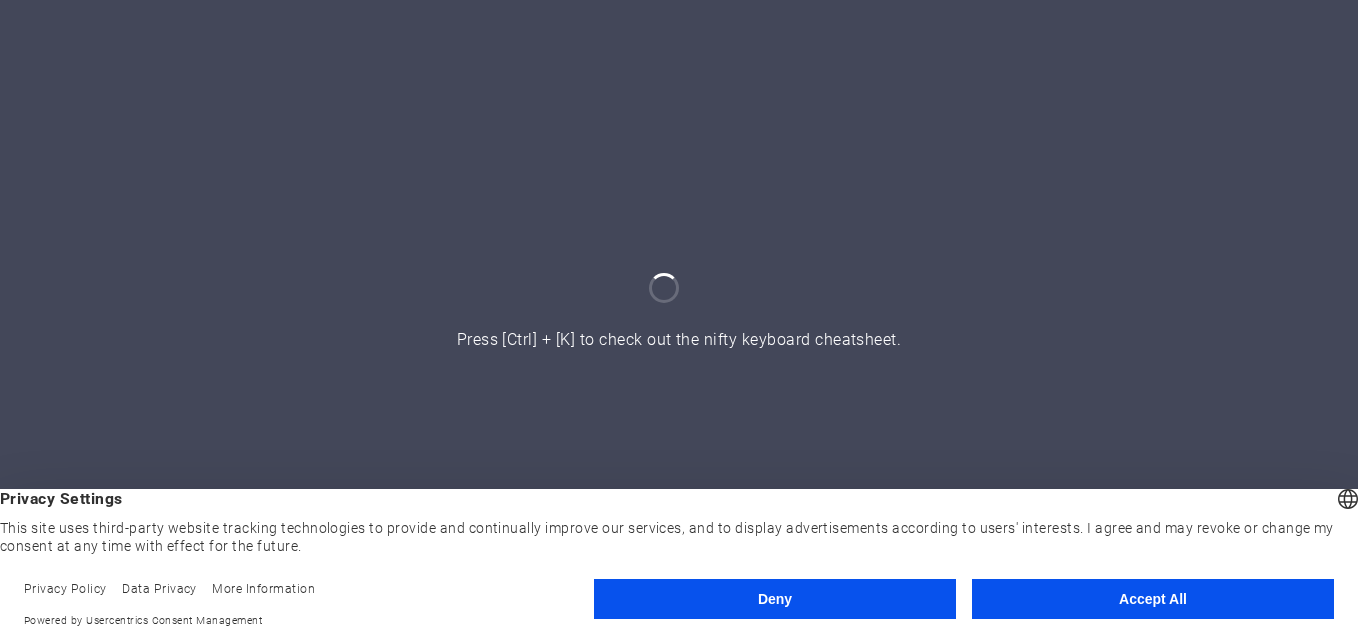click on "Accept All" at bounding box center (1153, 599) 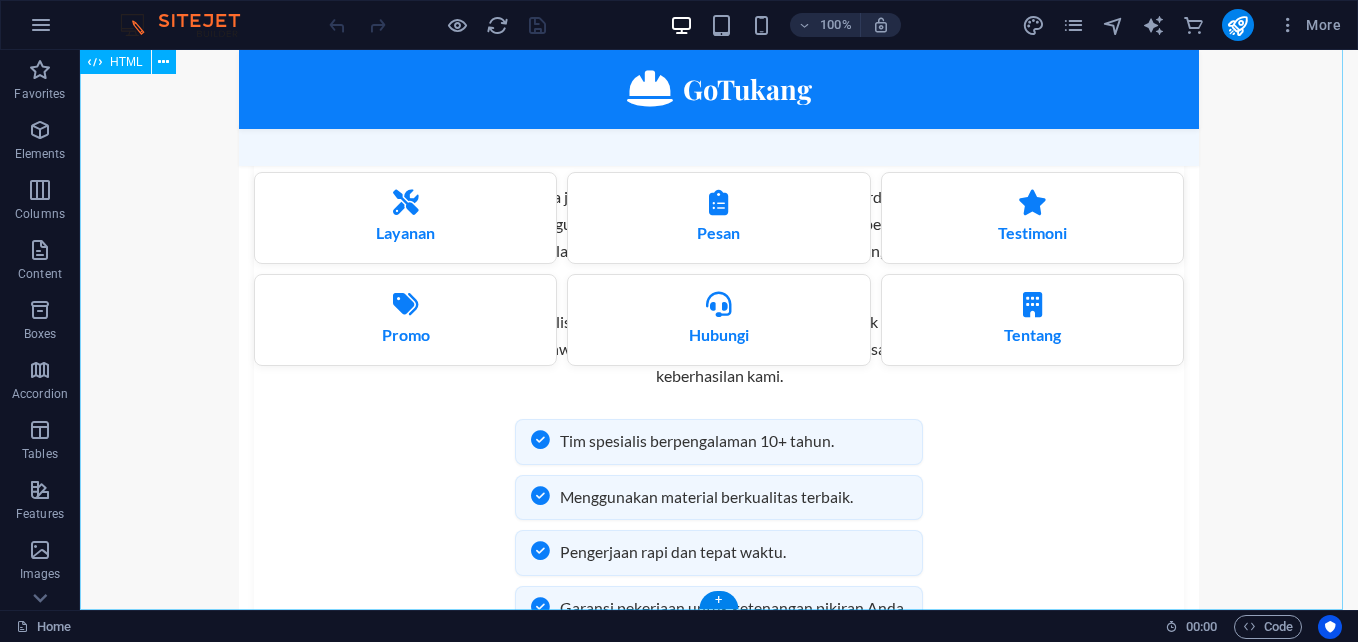 scroll, scrollTop: 4869, scrollLeft: 0, axis: vertical 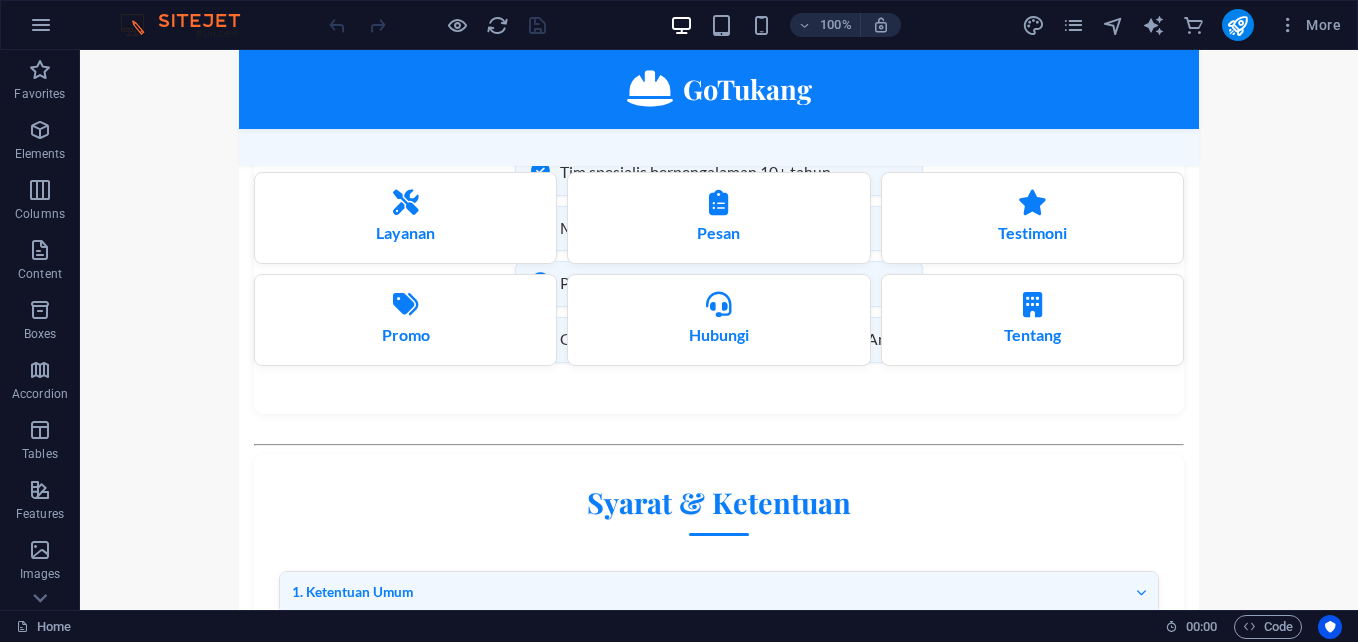 drag, startPoint x: 1371, startPoint y: 50, endPoint x: 825, endPoint y: 353, distance: 624.43976 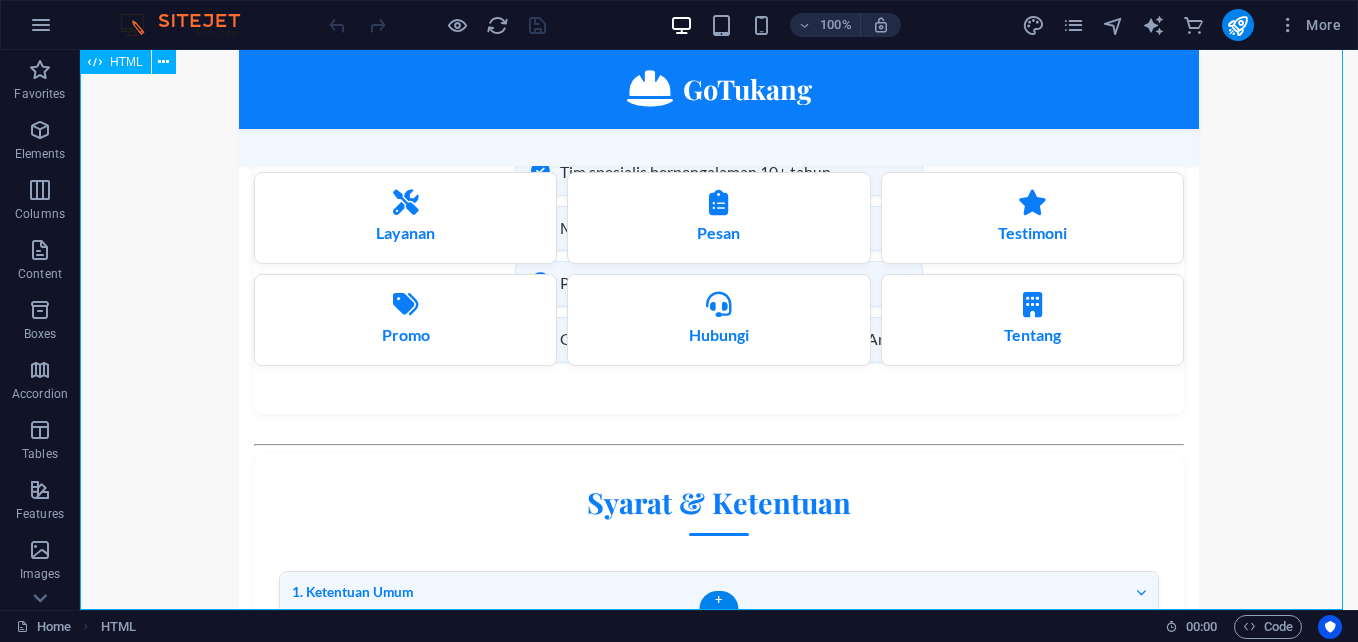 click on "[BRAND] Solusi Jasa Tukang Terbaik di Bekasi! Berpengalaman 10+ Tahun & Kualitas Terjamin. Hubungi Sekarang!" at bounding box center [719, -1884] 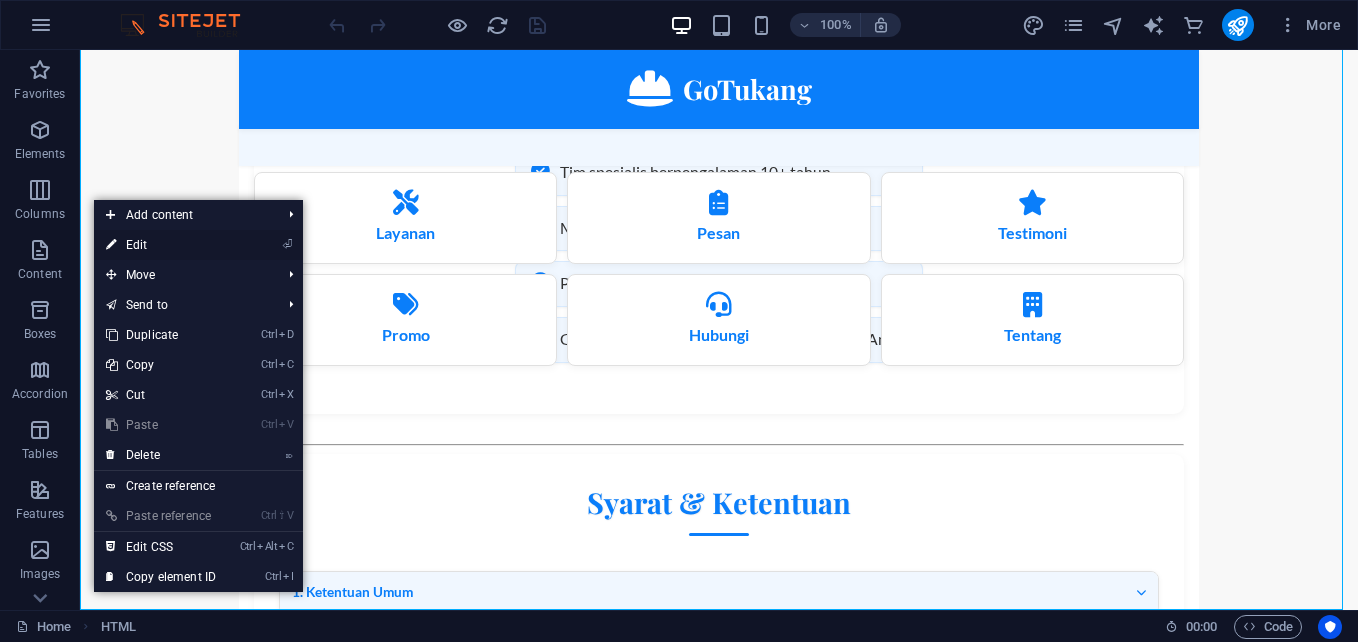 click on "⏎  Edit" at bounding box center [161, 245] 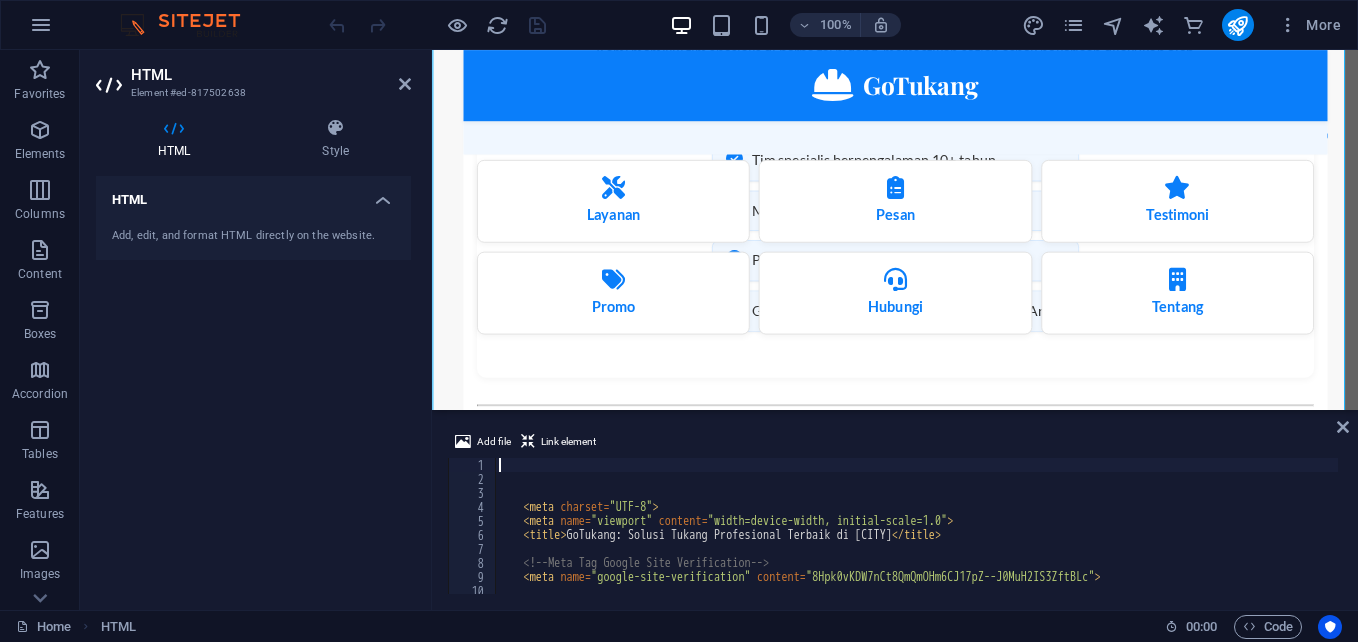 scroll, scrollTop: 4807, scrollLeft: 0, axis: vertical 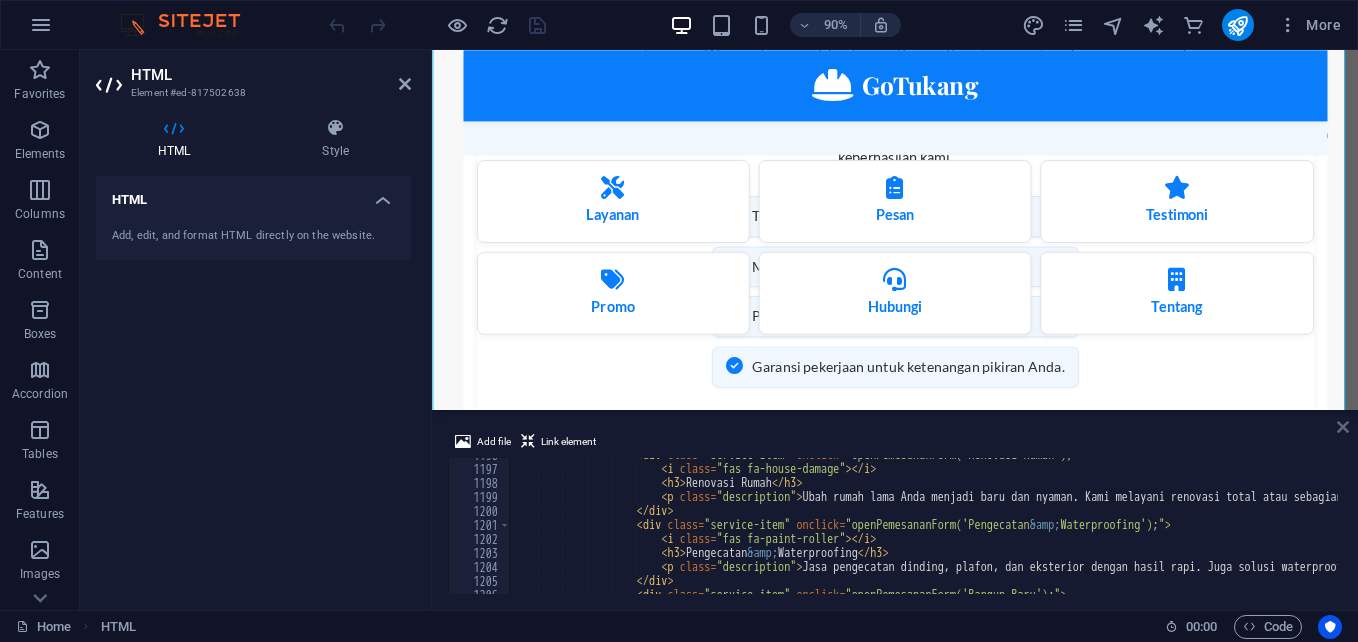 click at bounding box center (1343, 427) 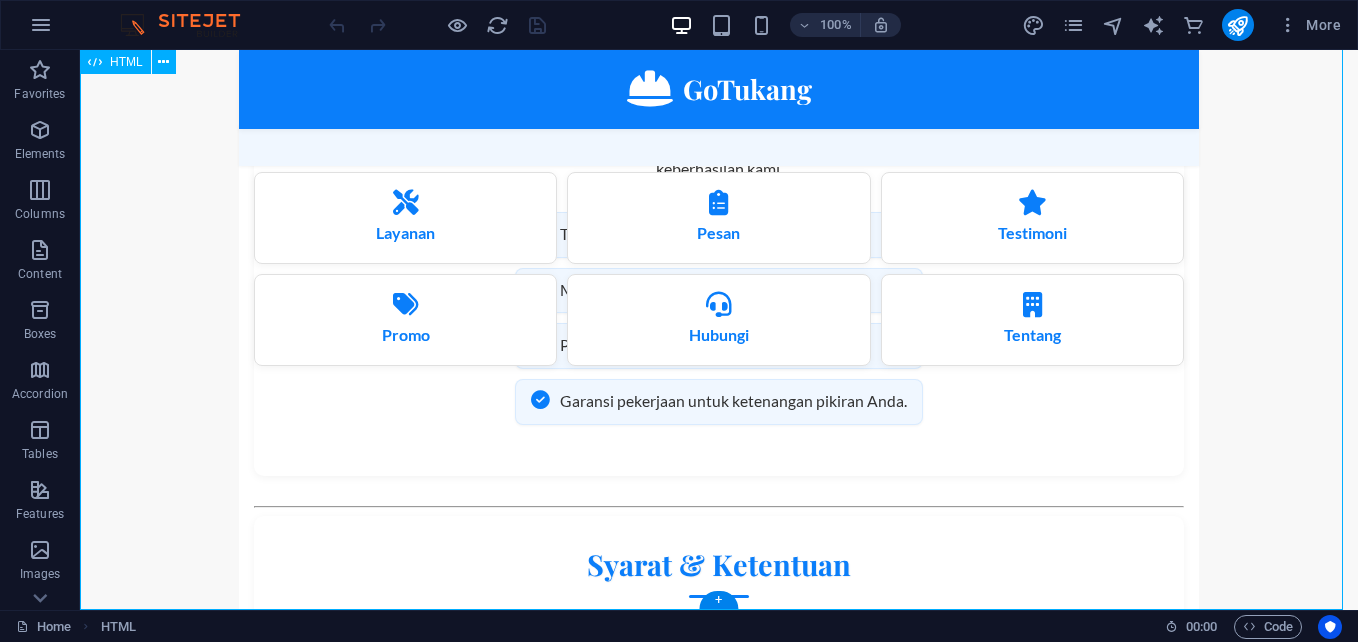 scroll, scrollTop: 4869, scrollLeft: 0, axis: vertical 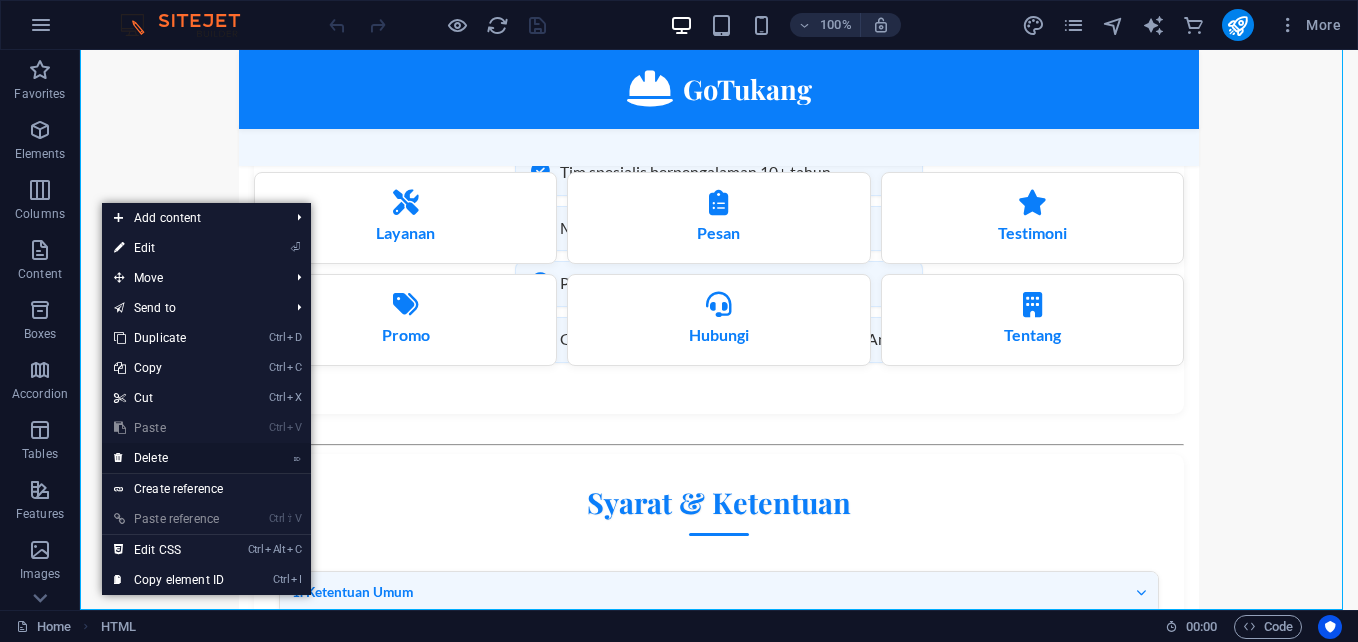 click on "⌦  Delete" at bounding box center [169, 458] 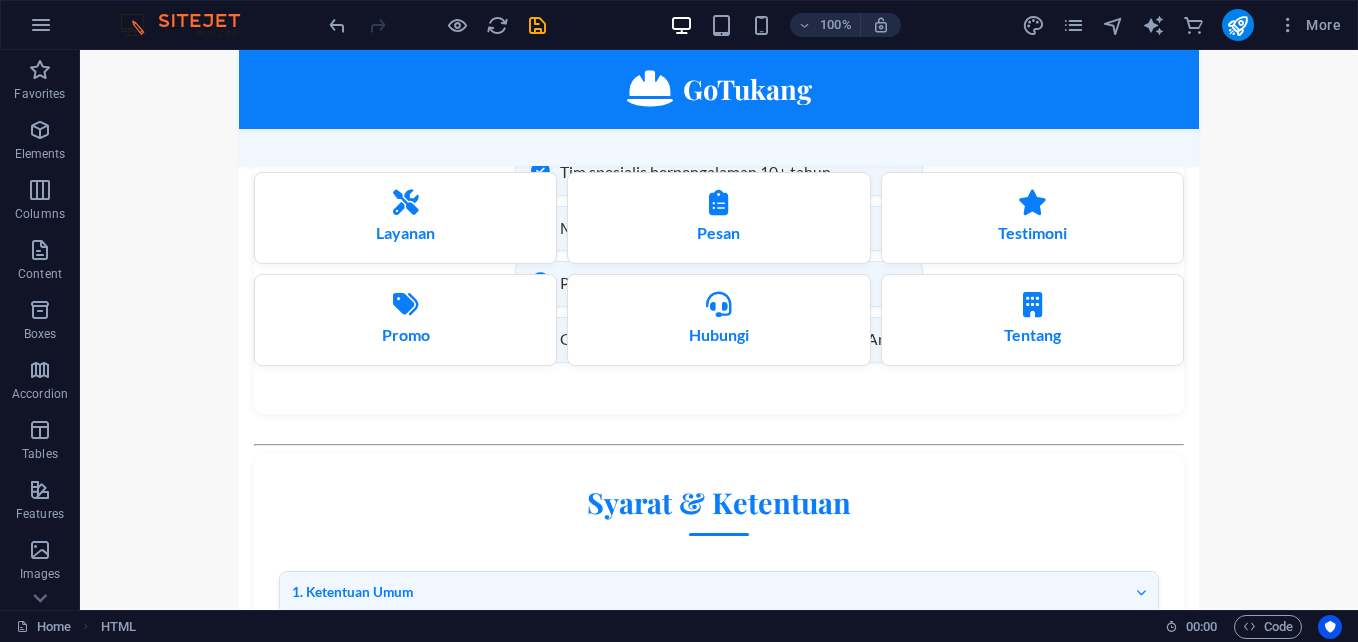 scroll, scrollTop: 0, scrollLeft: 0, axis: both 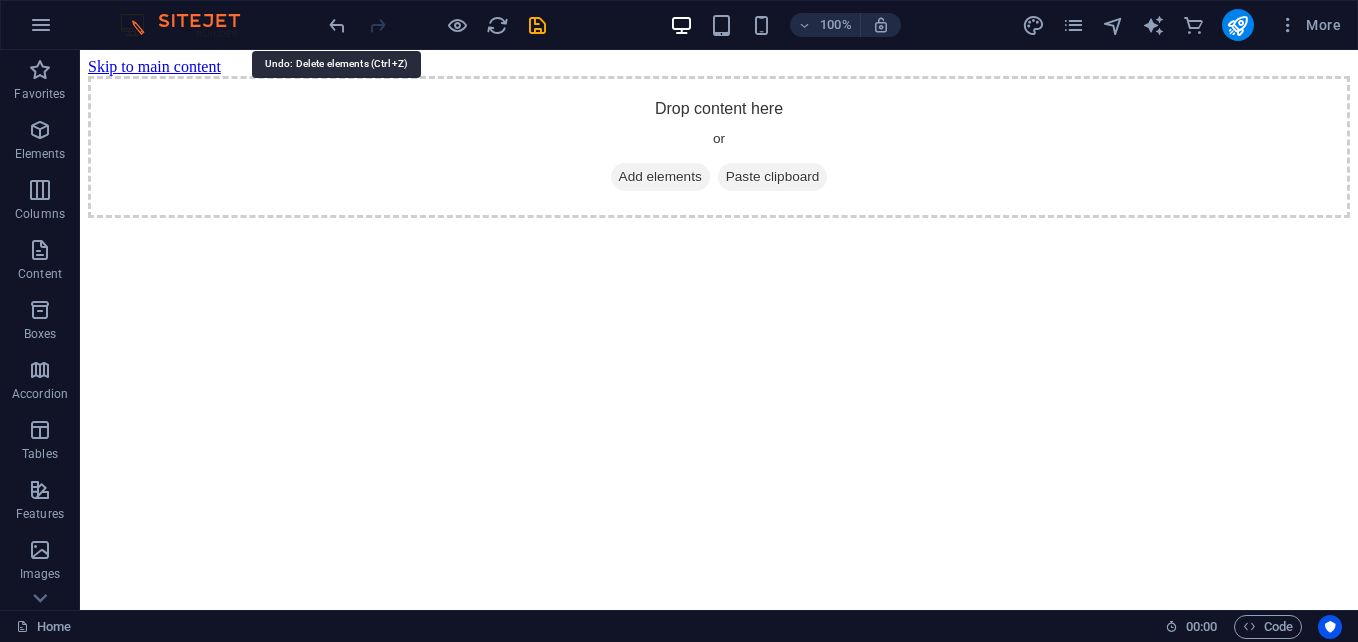 click at bounding box center (337, 25) 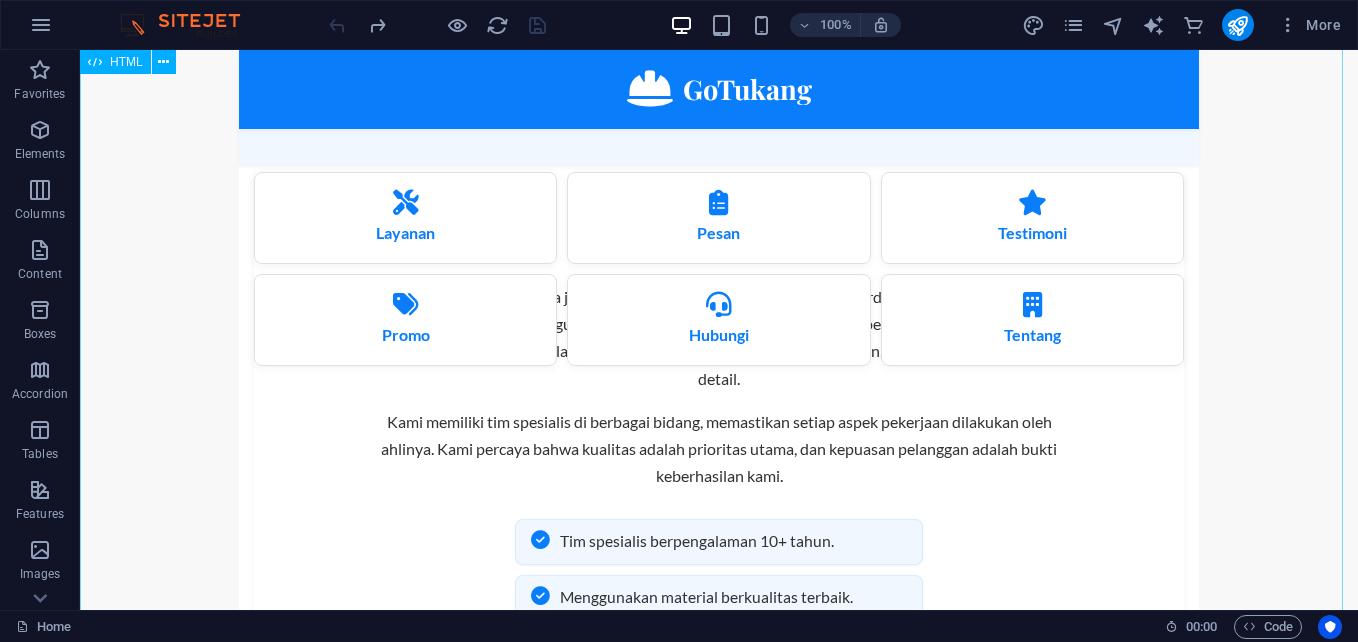 scroll, scrollTop: 4869, scrollLeft: 0, axis: vertical 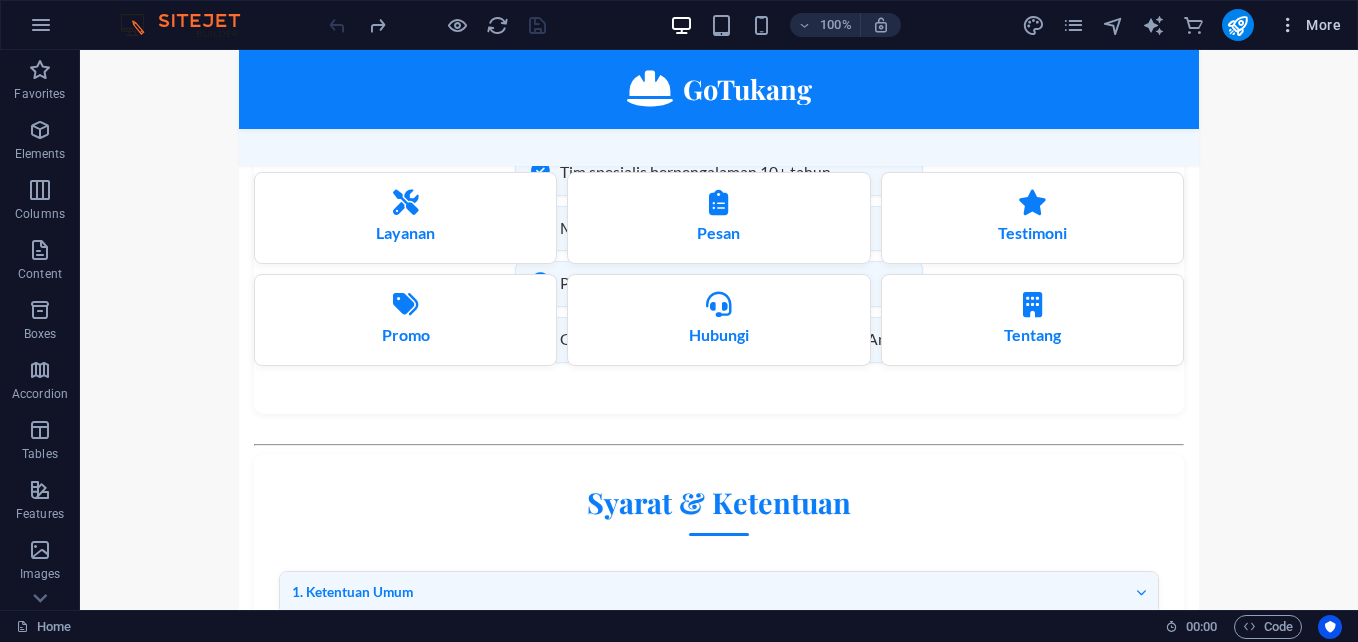 click at bounding box center (1288, 25) 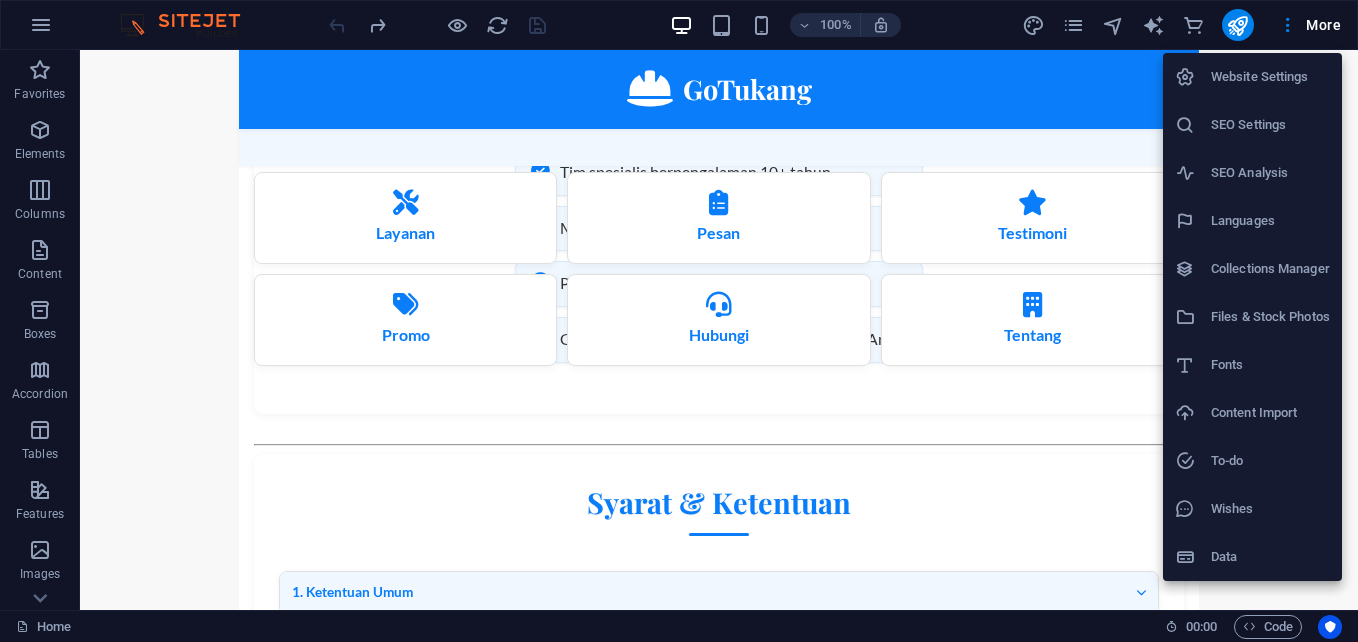 click on "SEO Analysis" at bounding box center (1270, 173) 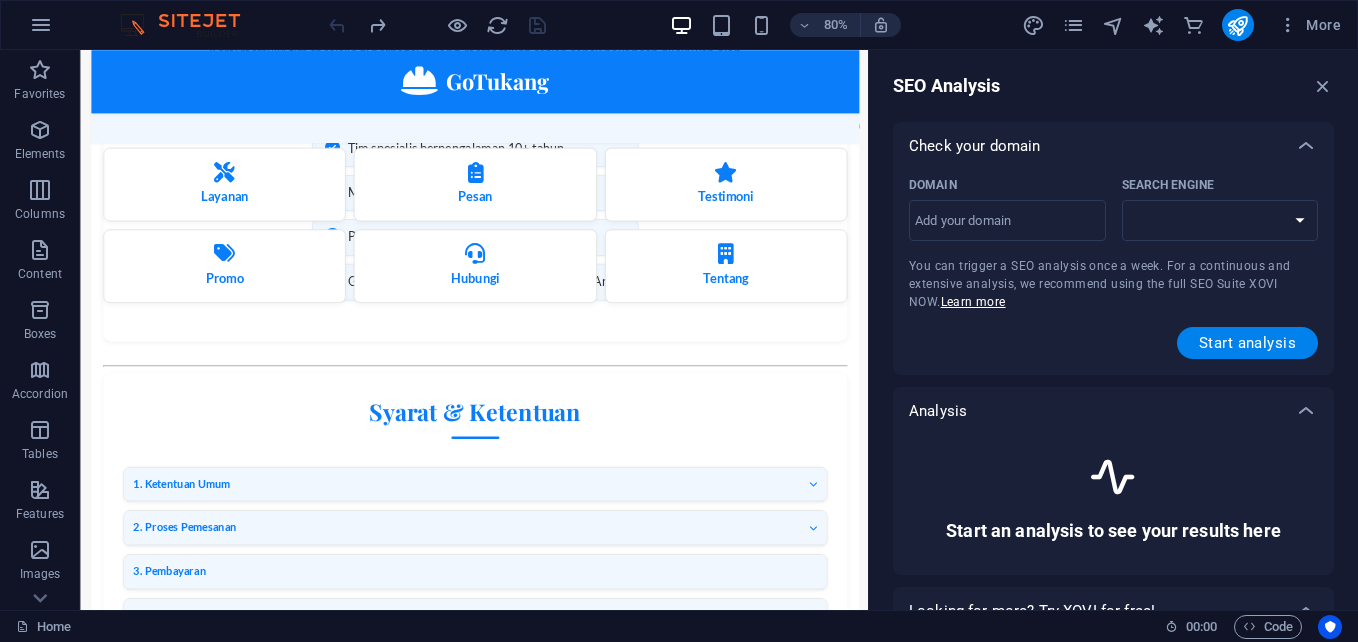 scroll, scrollTop: 4729, scrollLeft: 0, axis: vertical 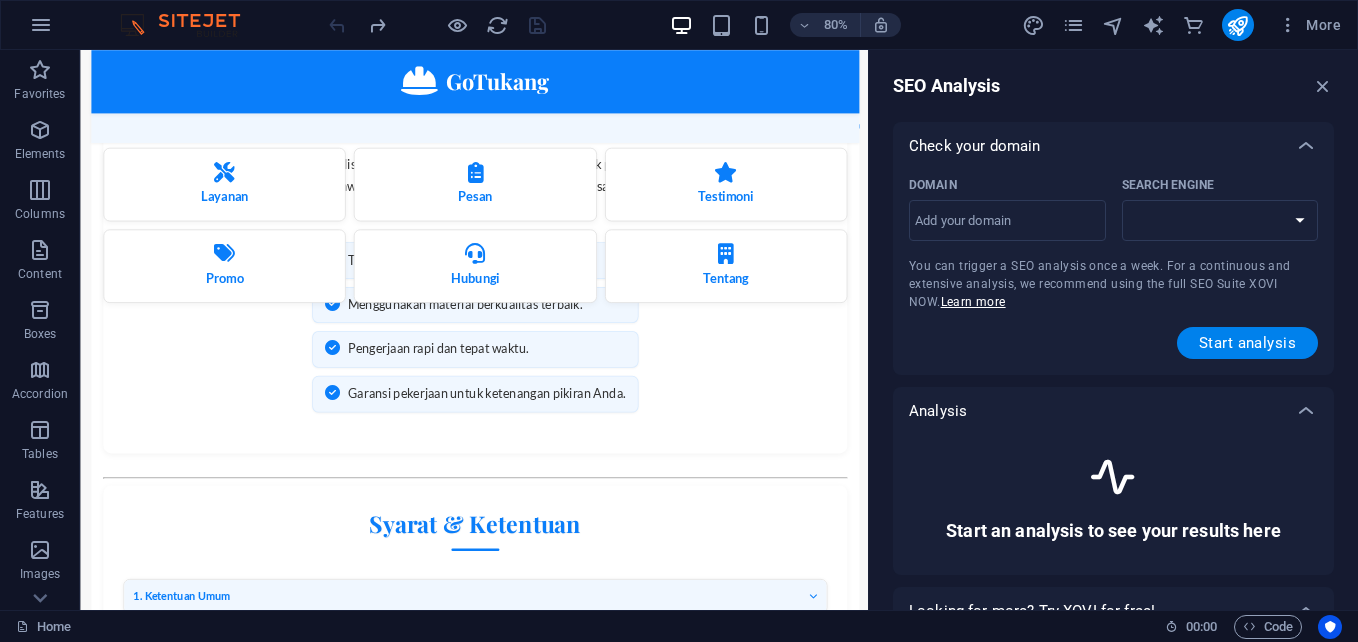 select on "google.com" 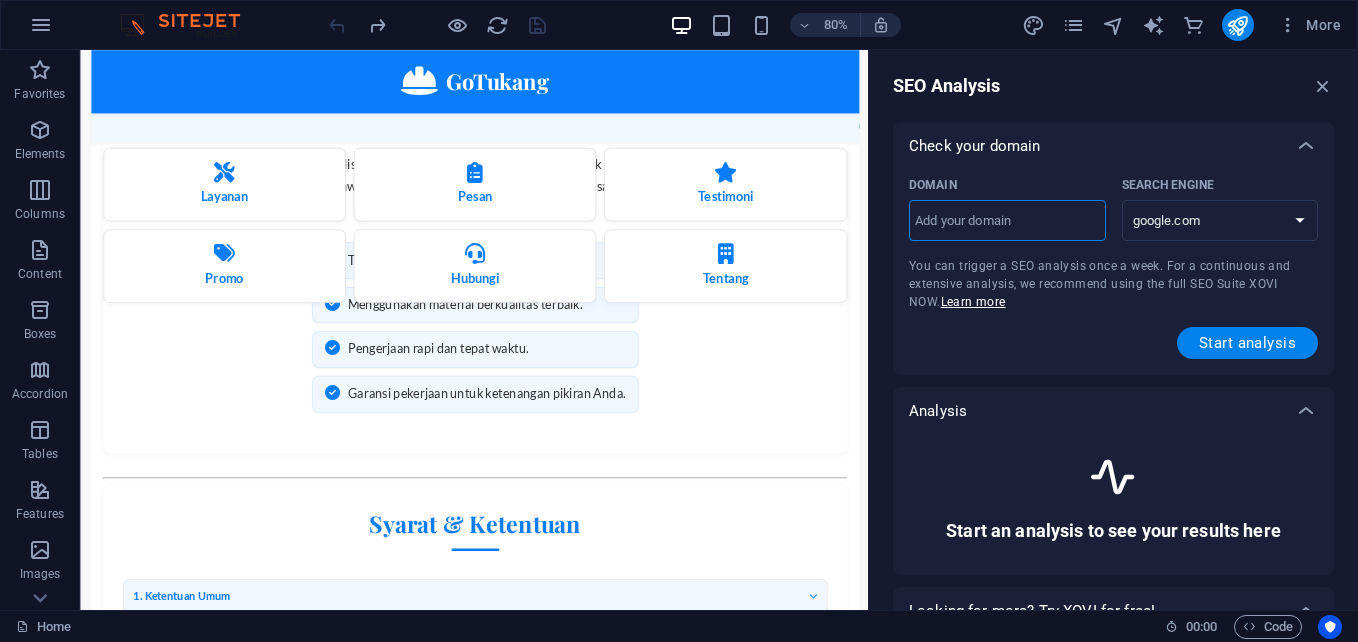 click on "Domain ​" at bounding box center [1007, 221] 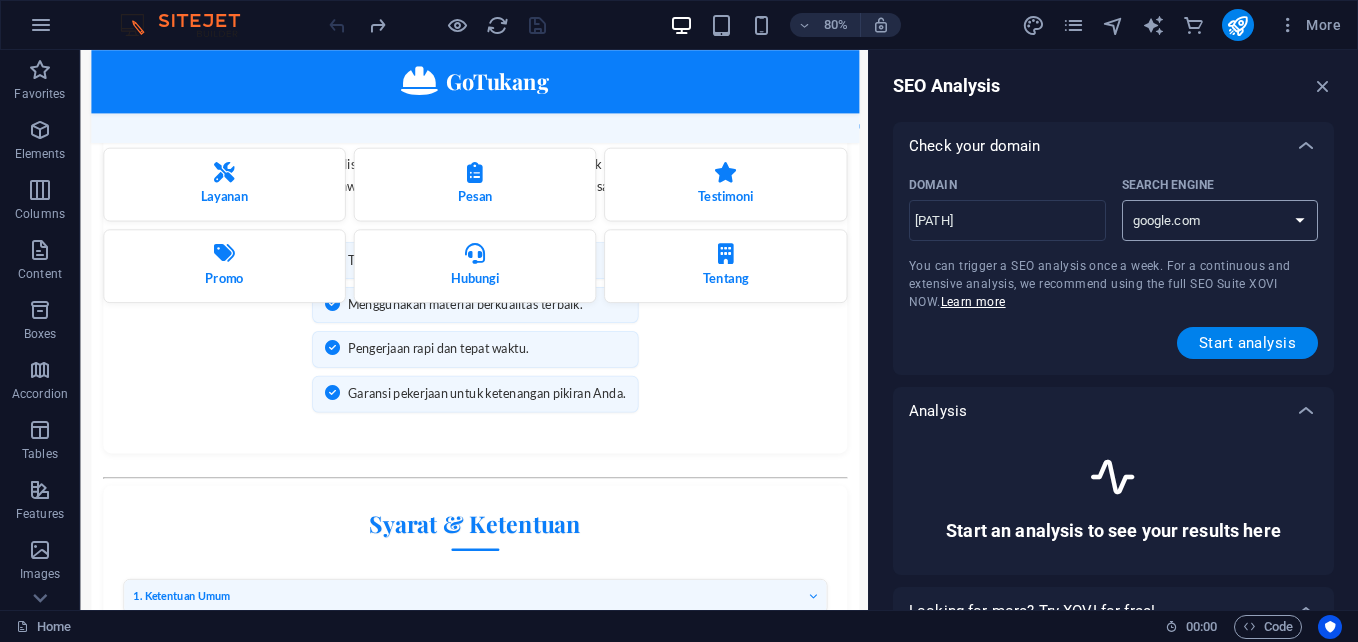 click on "[DOMAIN] [DOMAIN] [DOMAIN] [DOMAIN] [DOMAIN] [DOMAIN] [DOMAIN] [DOMAIN] [DOMAIN]" at bounding box center (1220, 220) 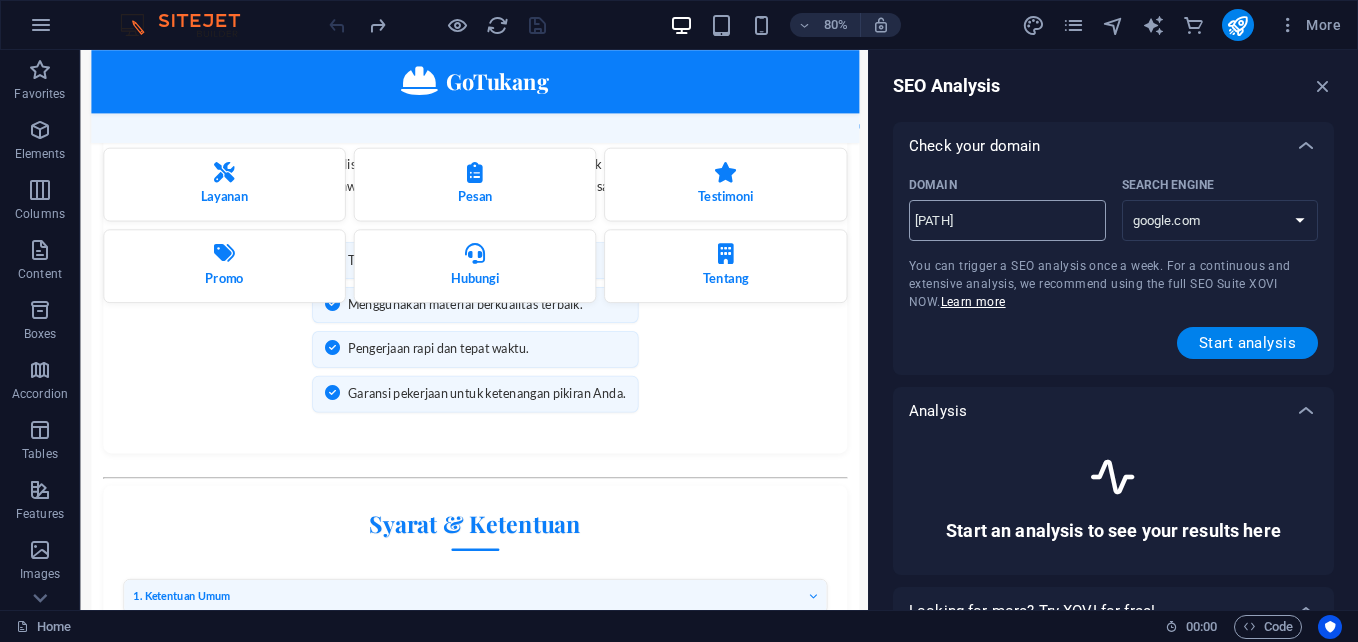 click on "[PATH]" at bounding box center (1007, 221) 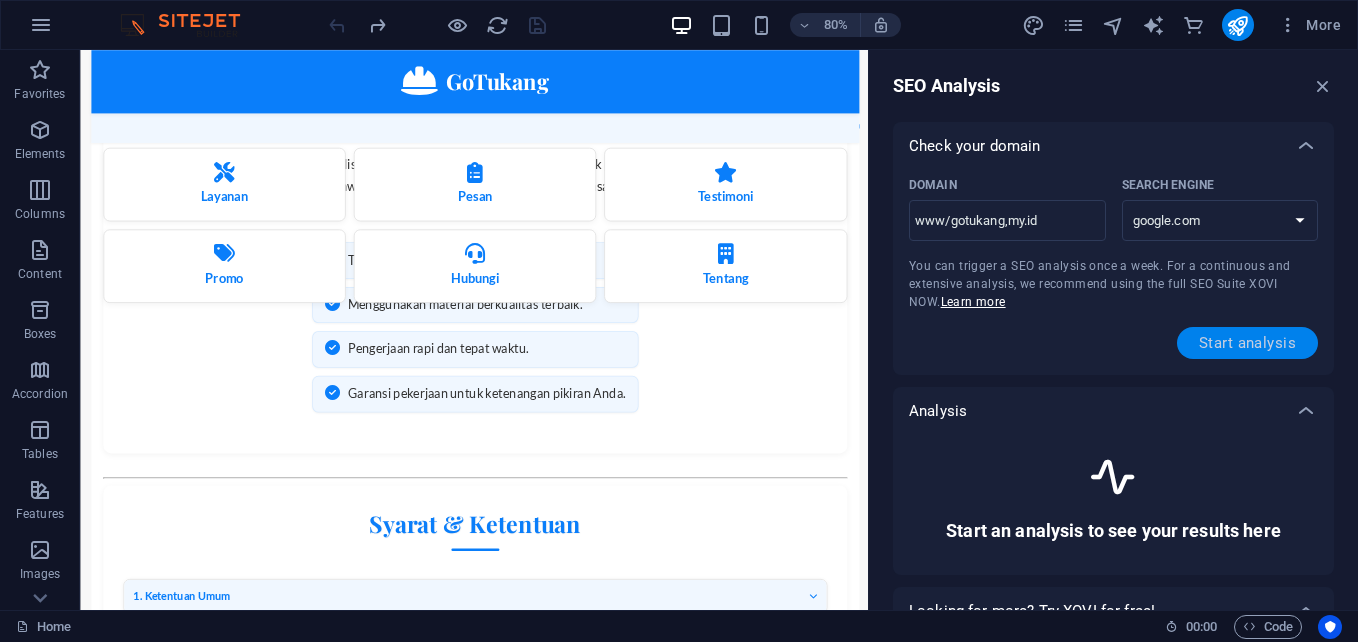click on "Start analysis" at bounding box center (1247, 343) 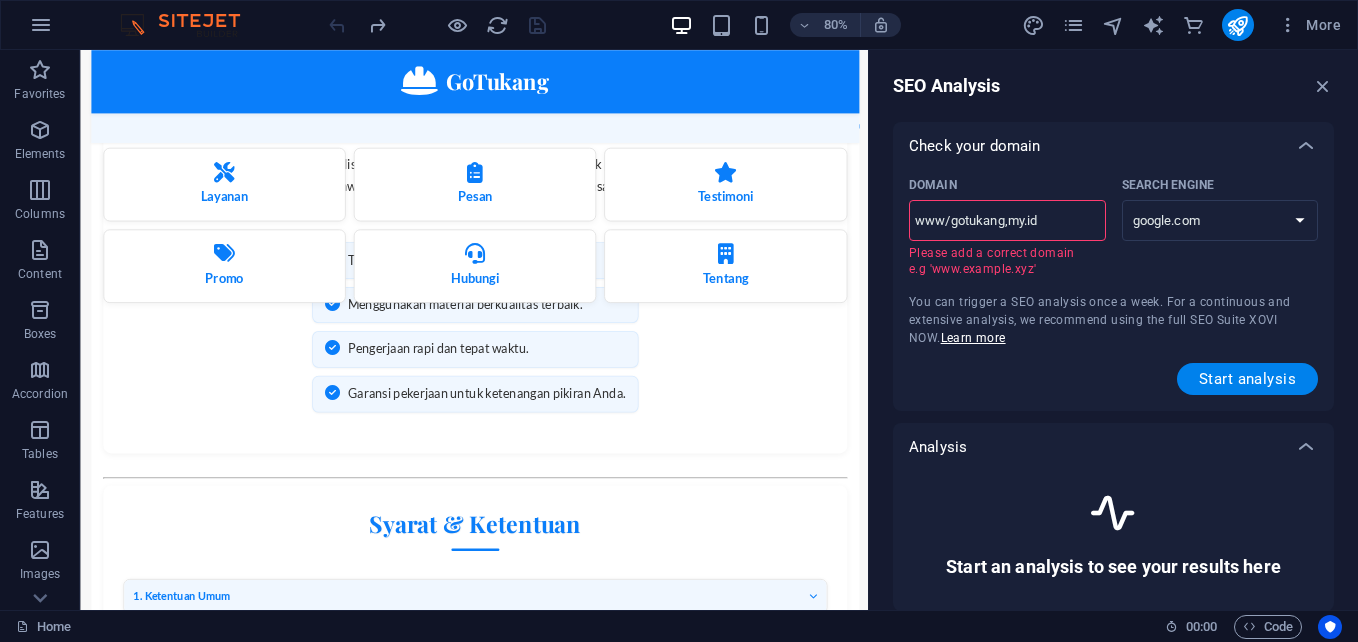 click on "www/gotukang,my.id" at bounding box center (1007, 221) 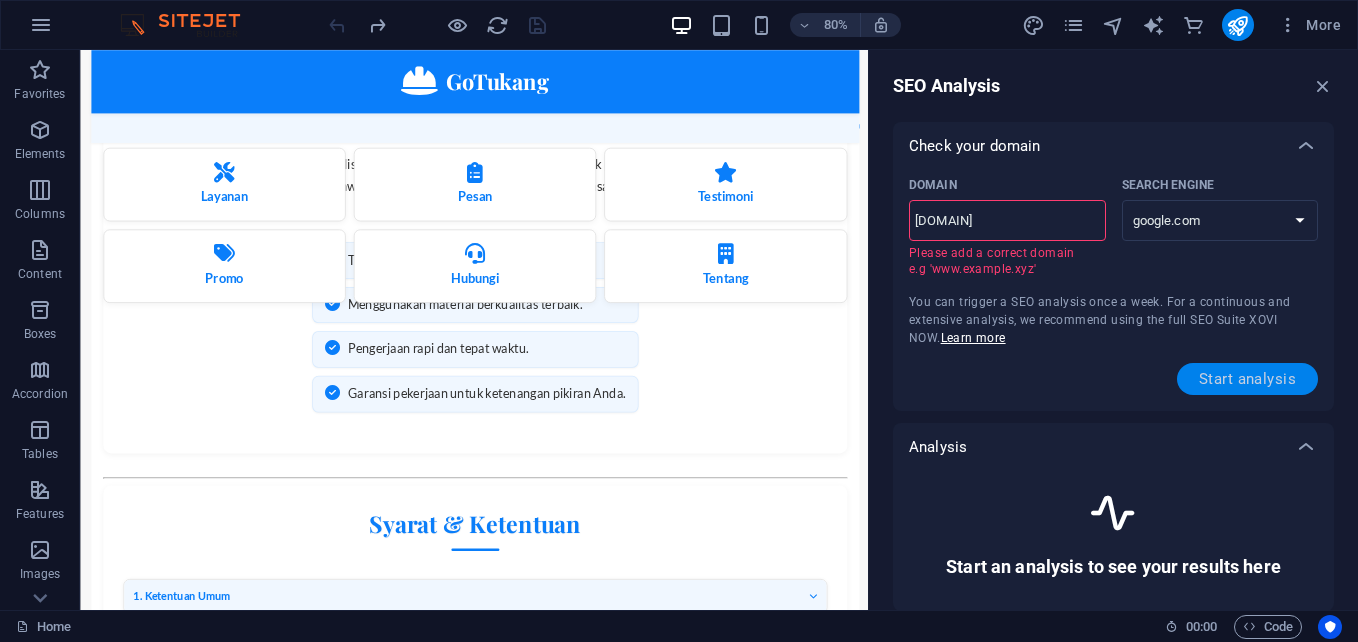 click on "Start analysis" at bounding box center [1247, 379] 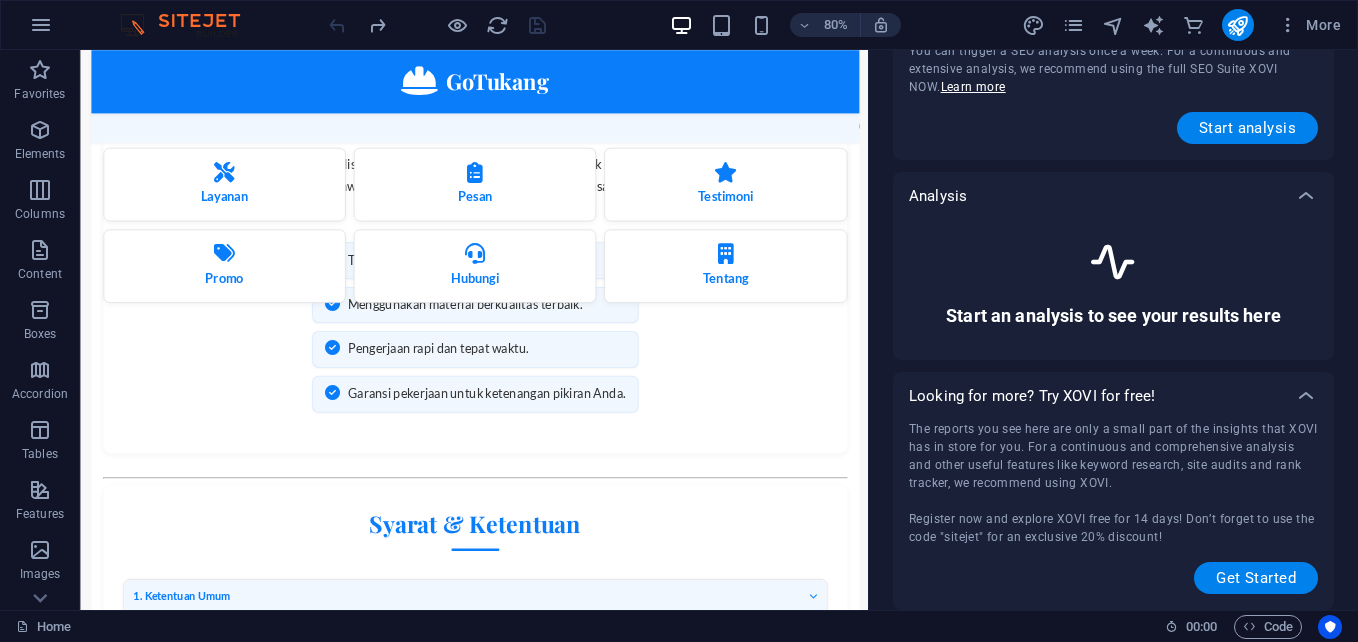 scroll, scrollTop: 0, scrollLeft: 0, axis: both 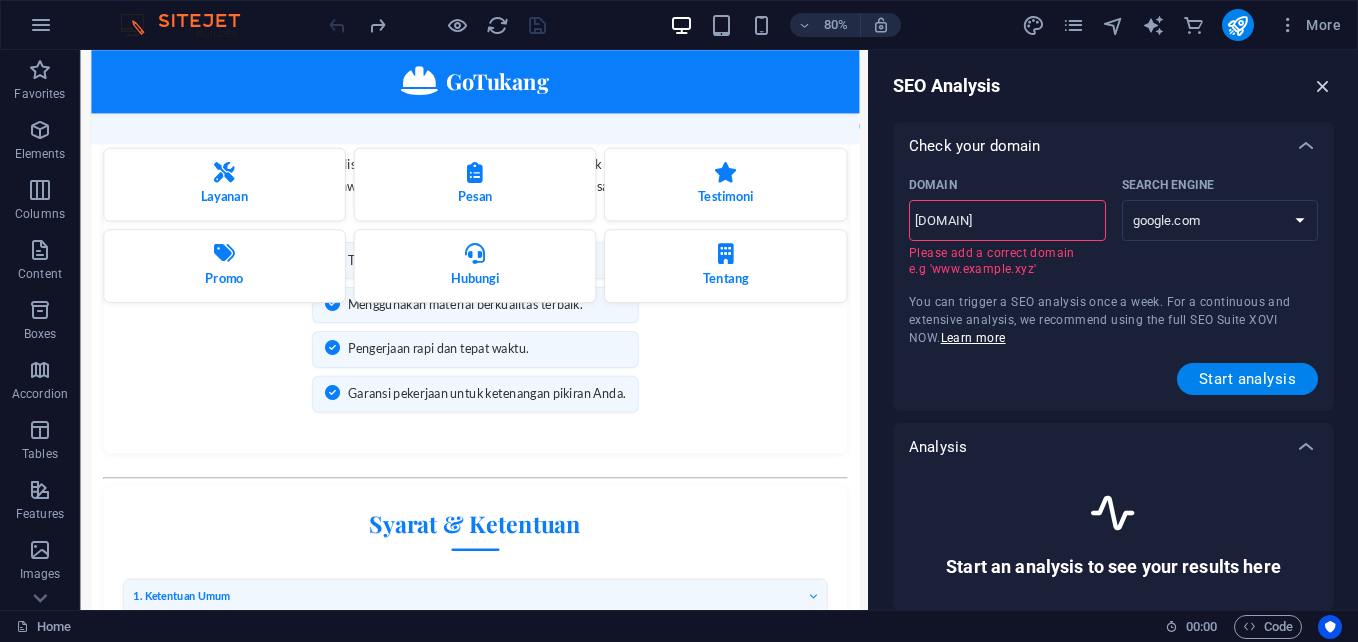 click at bounding box center (1323, 86) 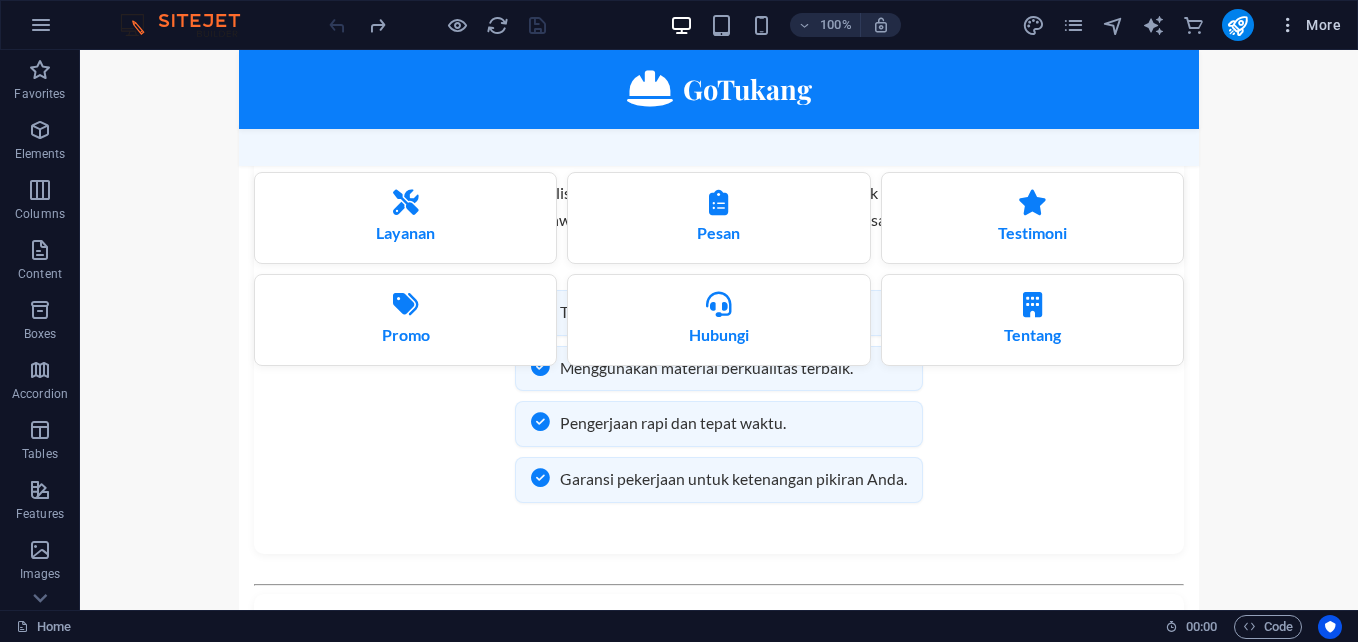 click at bounding box center (1288, 25) 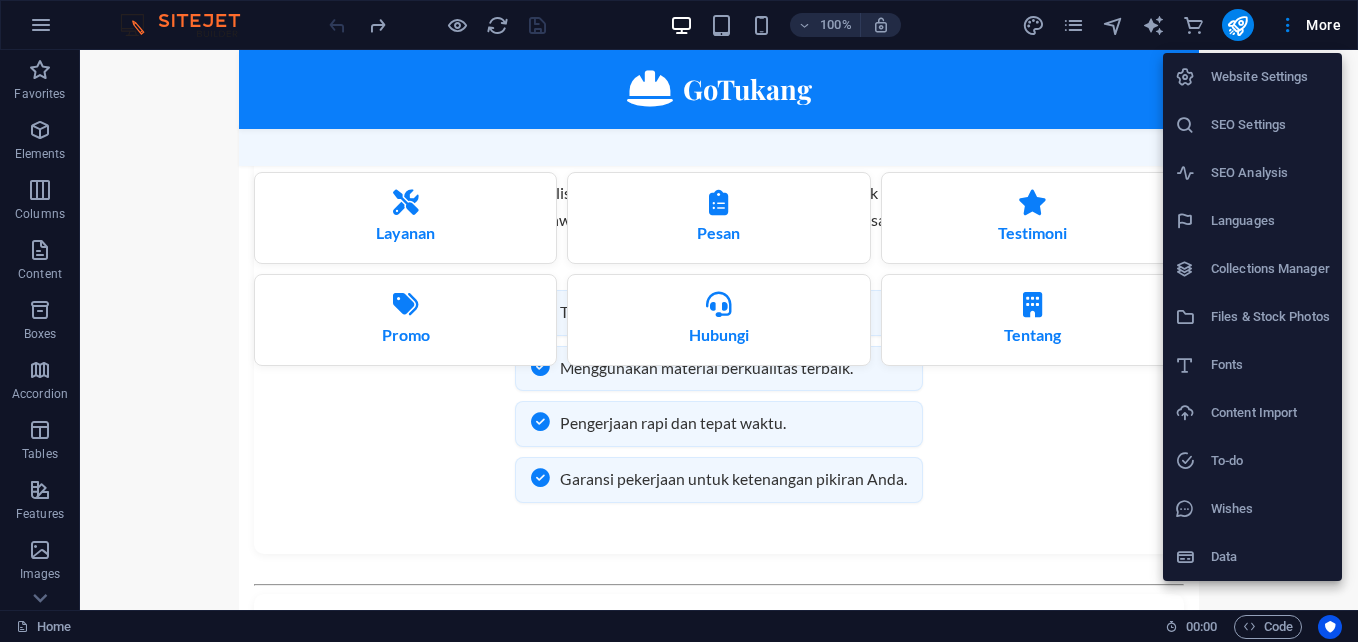 click on "Fonts" at bounding box center (1270, 365) 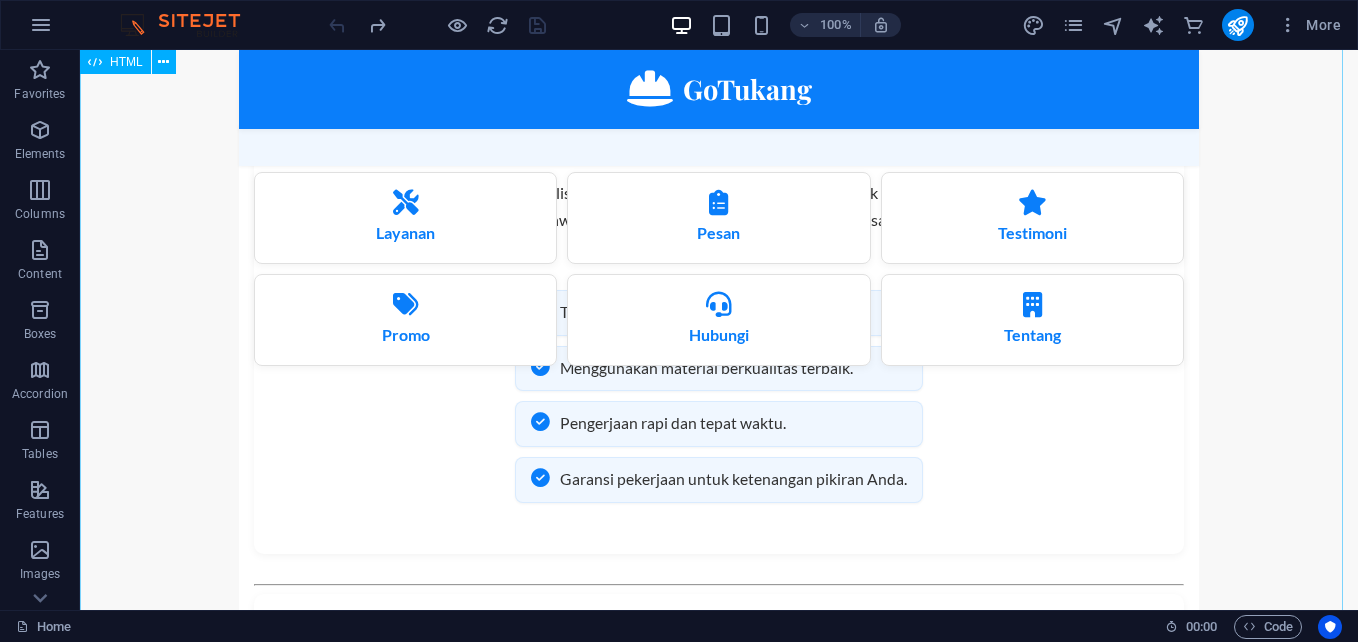 select on "popularity" 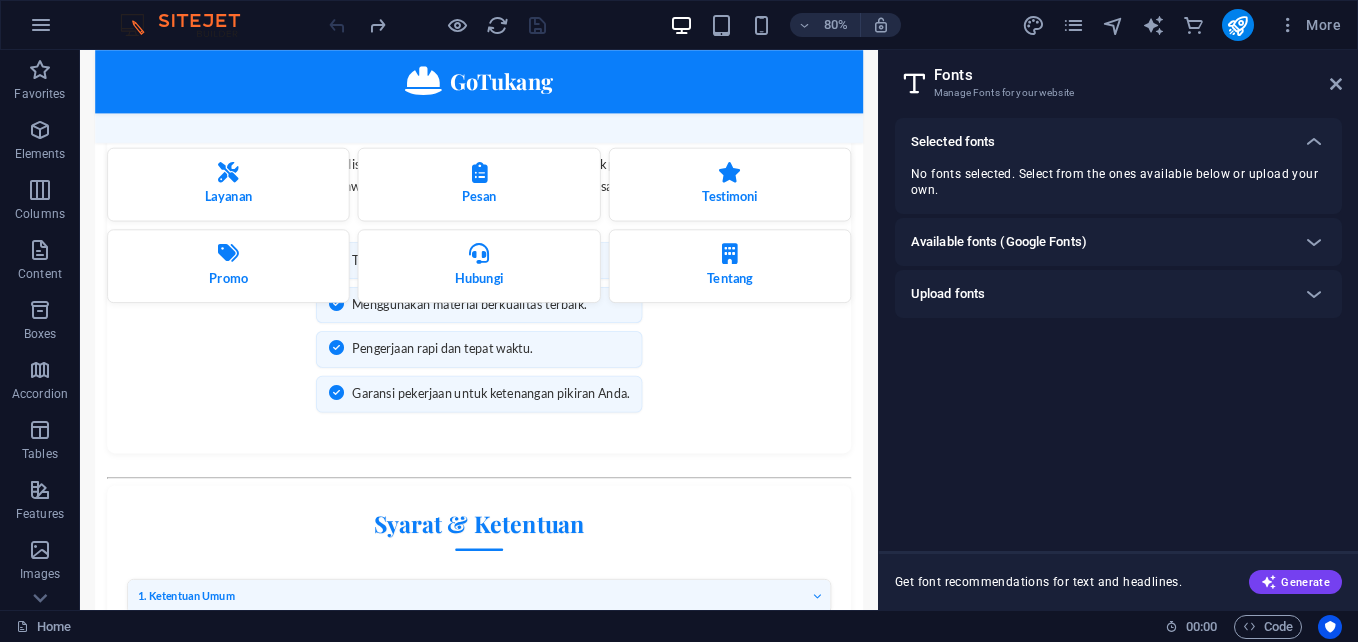 click on "Available fonts (Google Fonts)" at bounding box center [1100, 242] 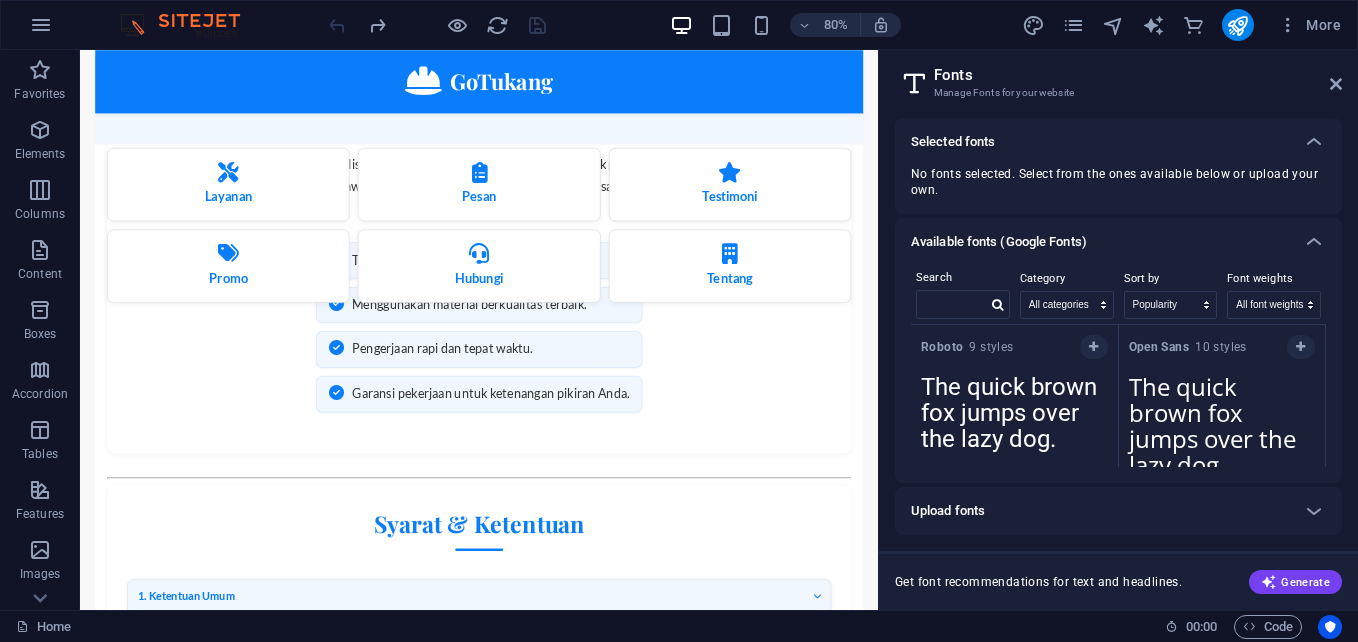 click on "Available fonts (Google Fonts)" at bounding box center [1100, 242] 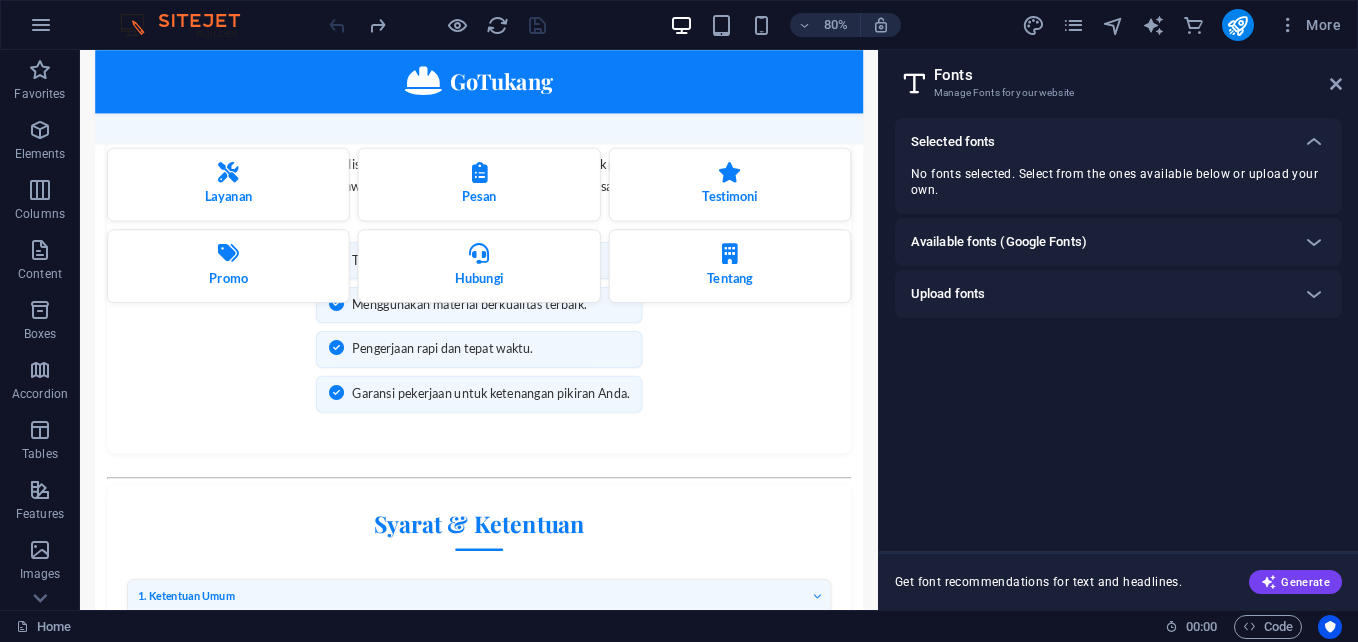 click on "Fonts Manage Fonts for your website Selected fonts No fonts selected. Select from the ones available below or upload your own. Available fonts (Google Fonts) Search Category All categories serif display monospace sans-serif handwriting Sort by Name Category Popularity Font weights All font weights 100 100italic 200 200italic 300 300italic 500 500italic 600 600italic 700 700italic 800 800italic 900 900italic italic regular Roboto 9   styles The quick brown fox jumps over the lazy dog. Copy text to all previews Open Sans 10   styles The quick brown fox jumps over the lazy dog. Copy text to all previews Noto Sans JP 5   styles The quick brown fox jumps over the lazy dog. Copy text to all previews Montserrat 5   styles The quick brown fox jumps over the lazy dog. Copy text to all previews Inter 7   styles The quick brown fox jumps over the lazy dog. Copy text to all previews Poppins 3   styles The quick brown fox jumps over the lazy dog. Copy text to all previews Lato 2   styles Copy text to all previews 1   7" at bounding box center [1118, 330] 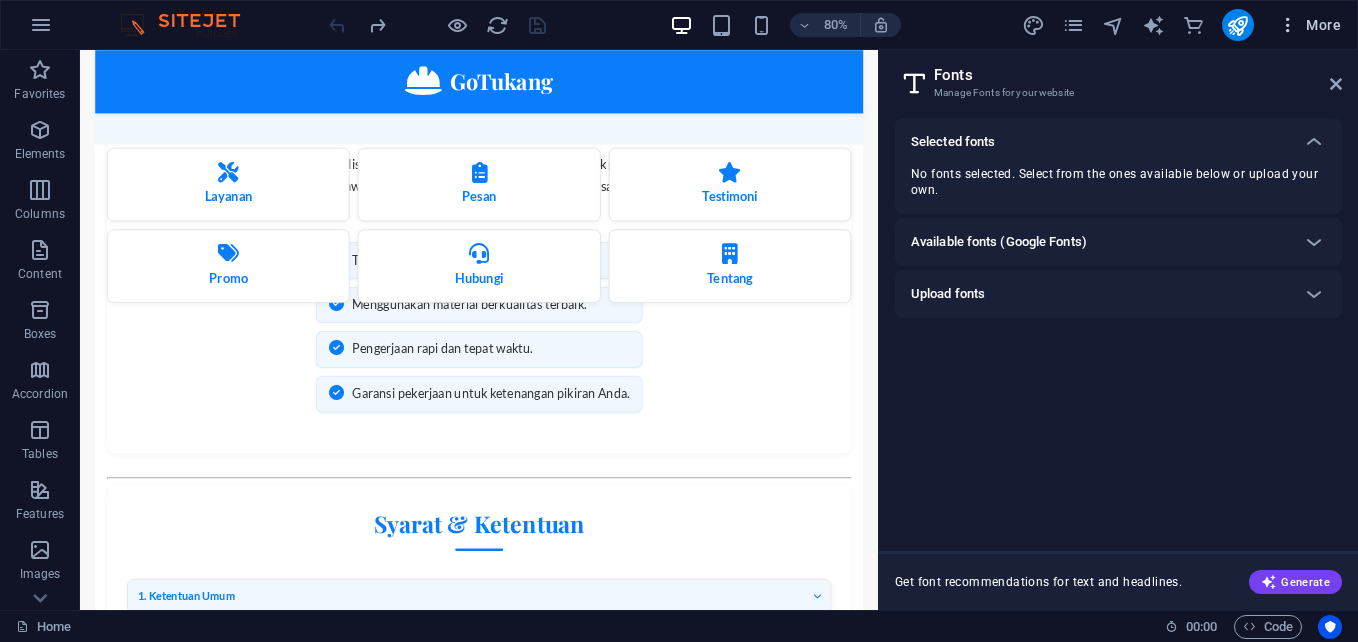 click at bounding box center (1288, 25) 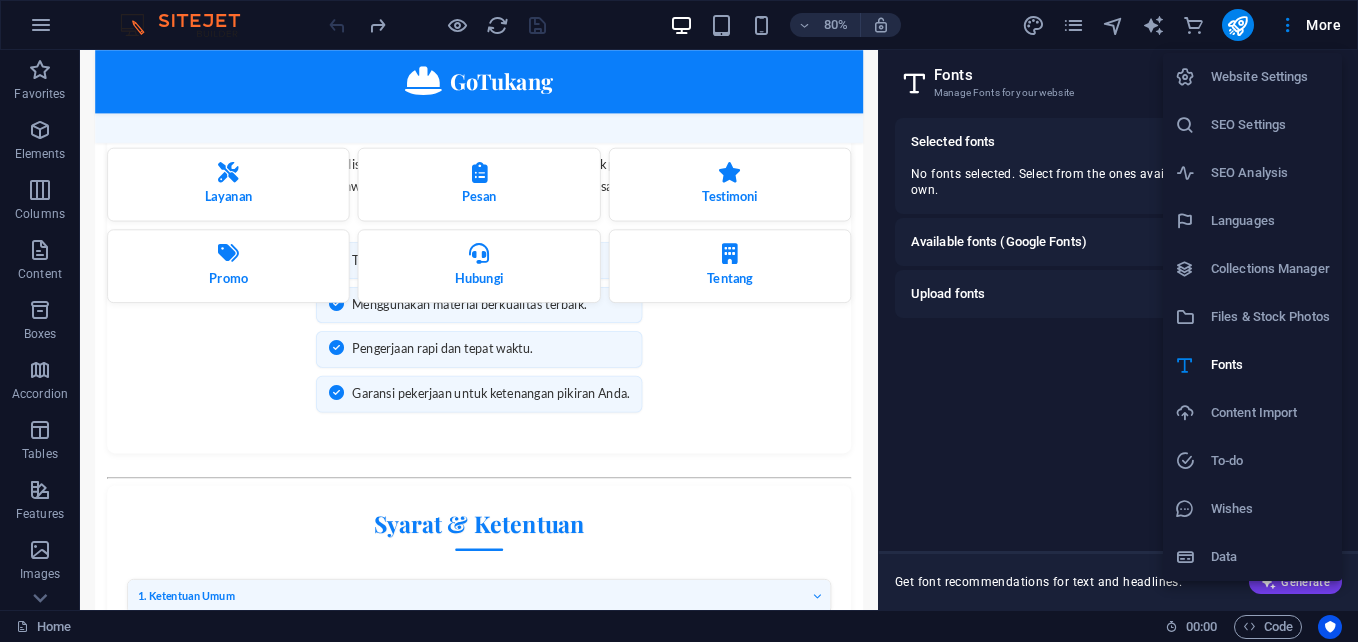 click on "SEO Settings" at bounding box center [1270, 125] 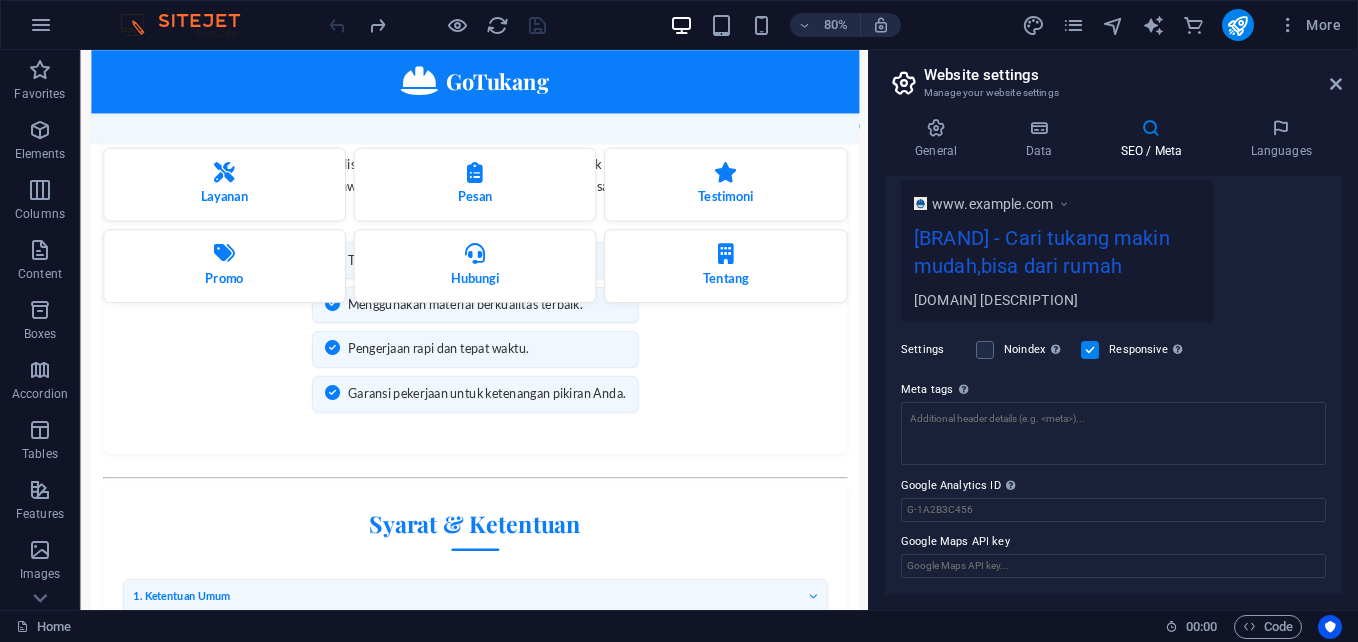 scroll, scrollTop: 0, scrollLeft: 0, axis: both 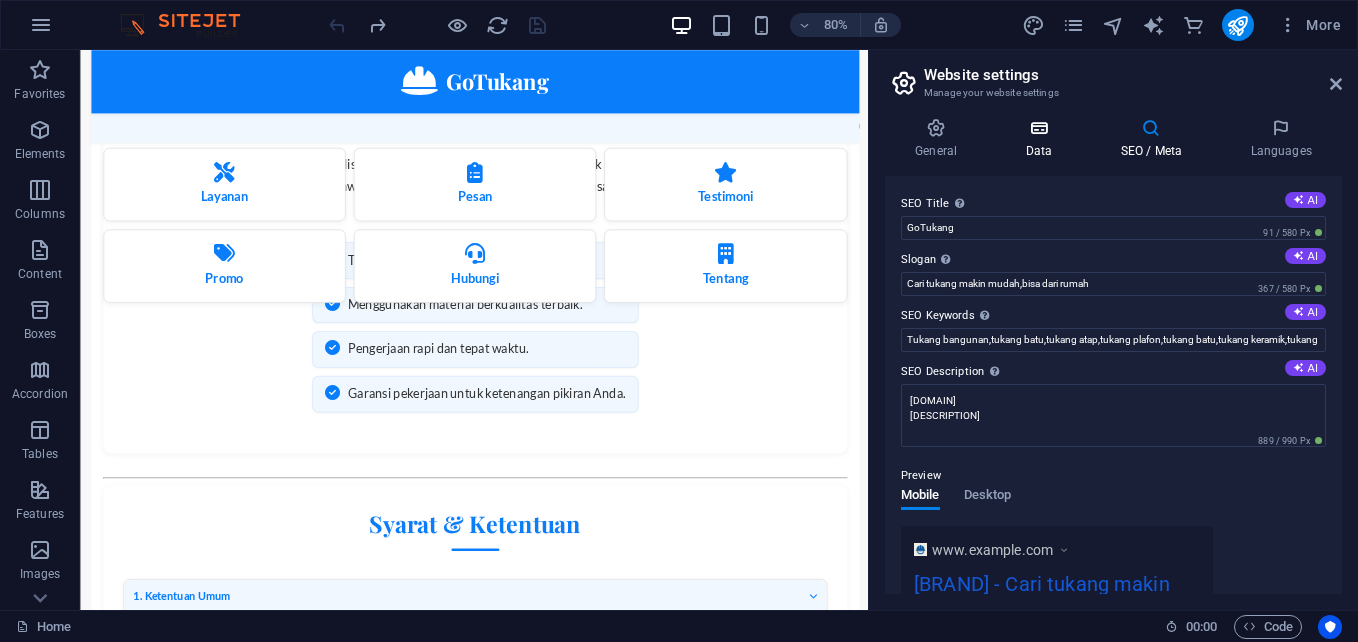 click on "Data" at bounding box center [1042, 139] 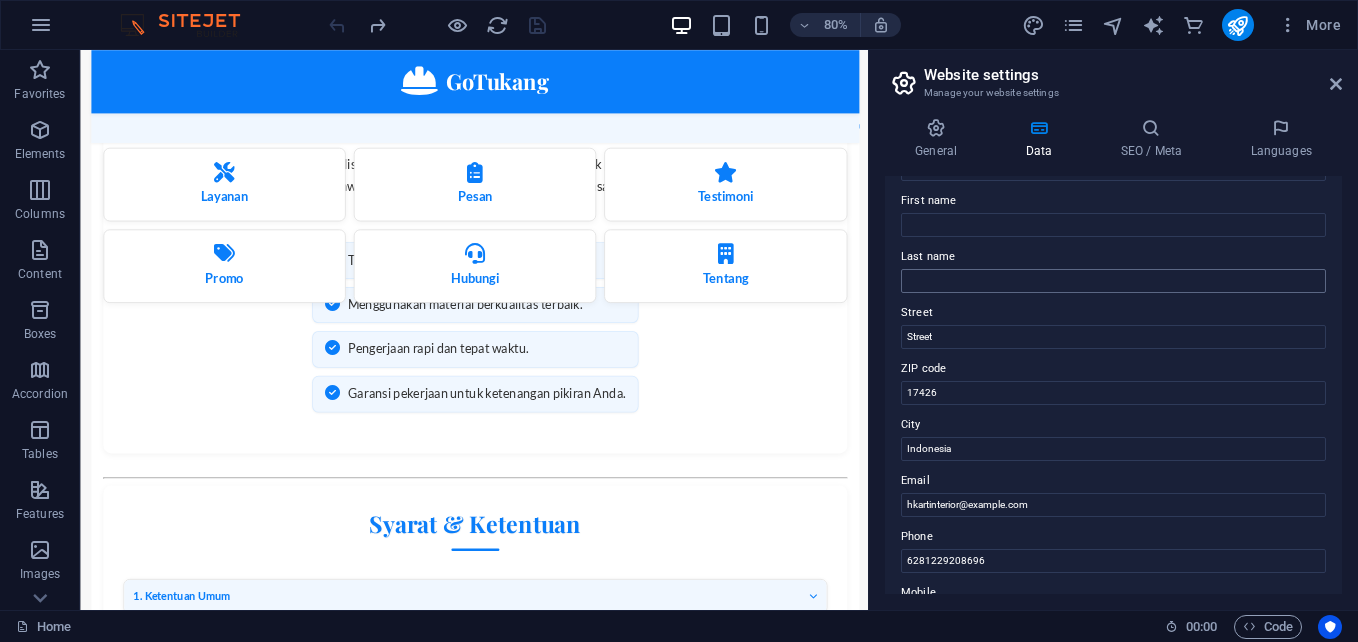 scroll, scrollTop: 200, scrollLeft: 0, axis: vertical 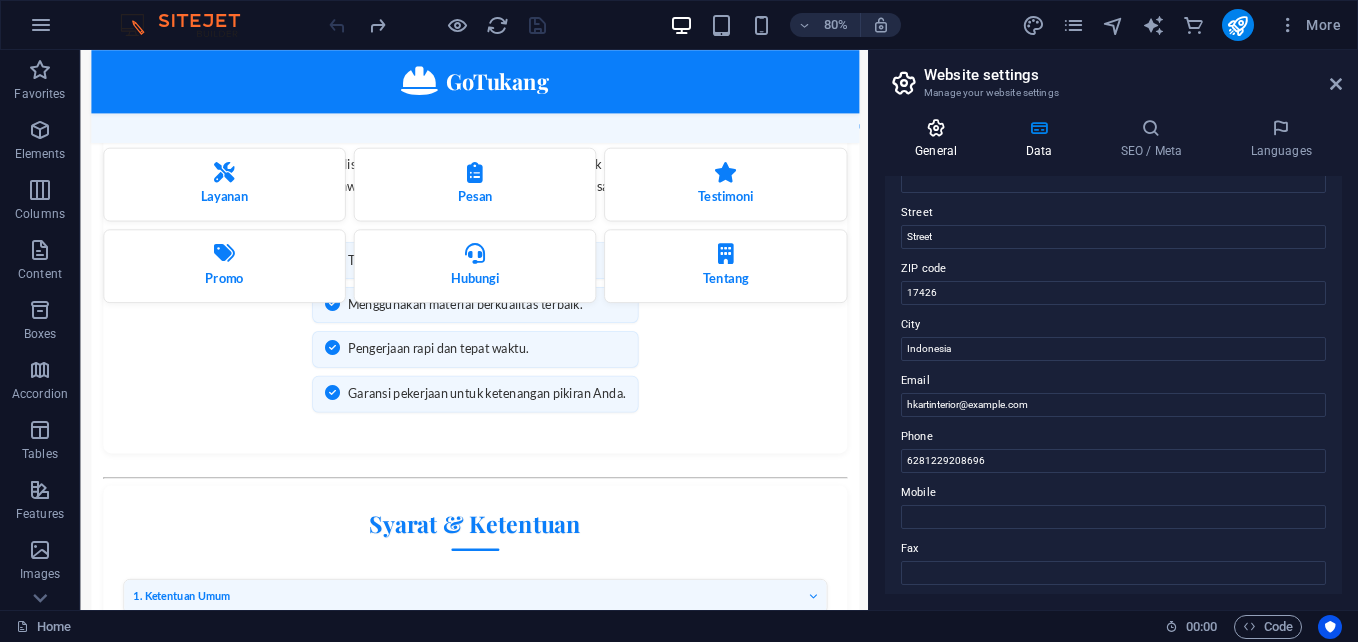 click on "General" at bounding box center (940, 139) 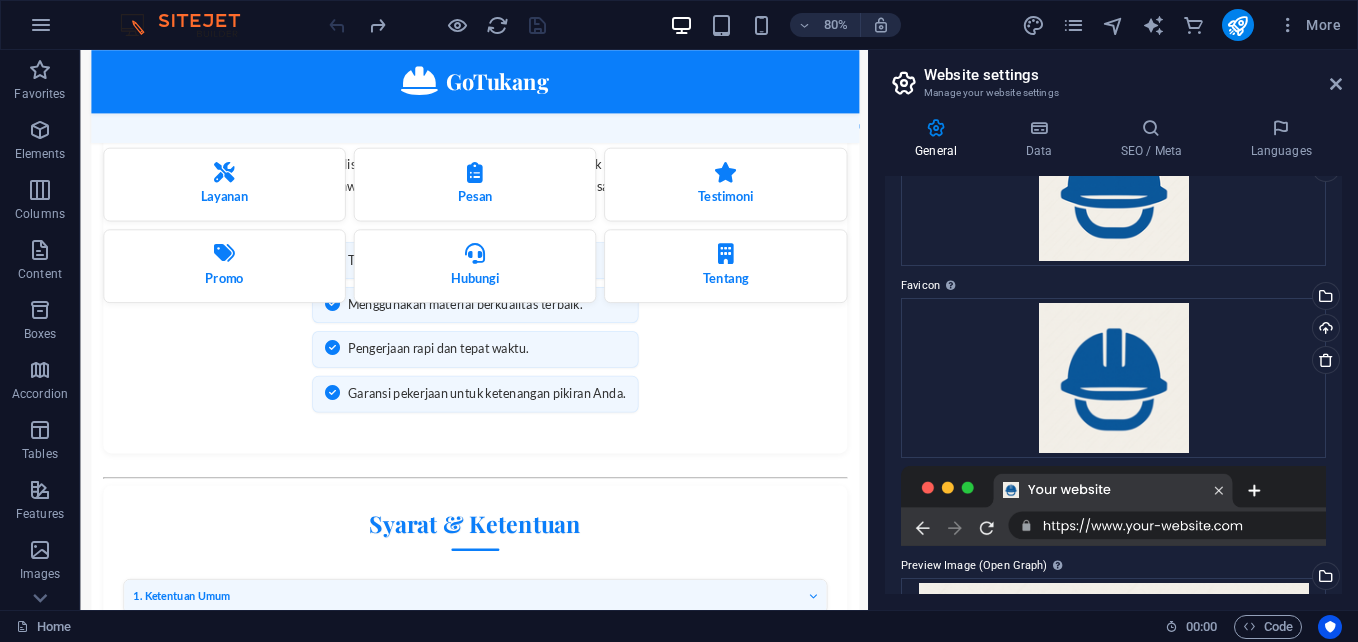 scroll, scrollTop: 0, scrollLeft: 0, axis: both 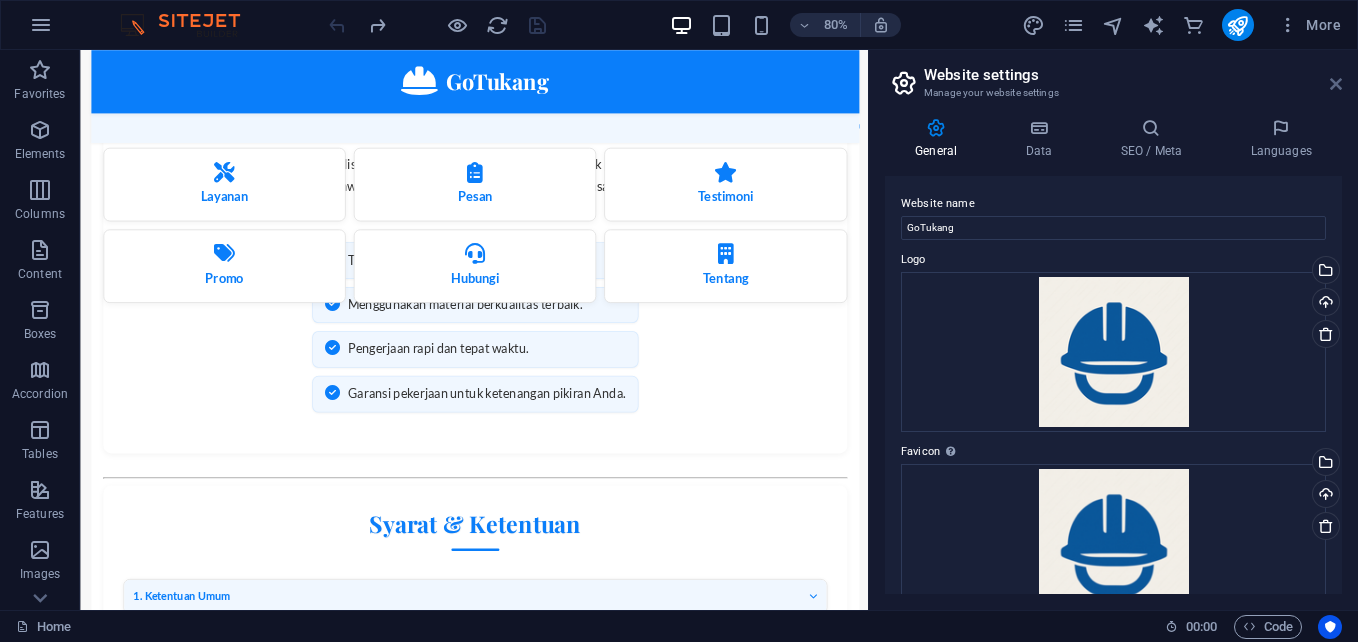 click at bounding box center [1336, 84] 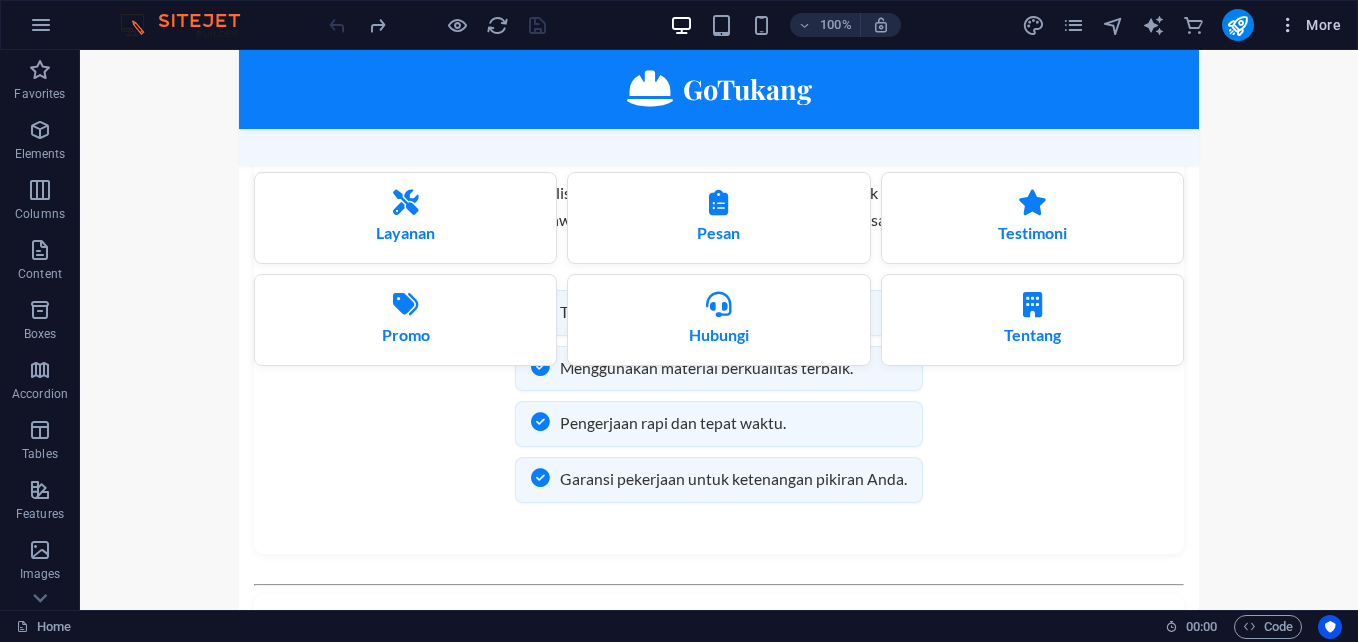 click at bounding box center [1288, 25] 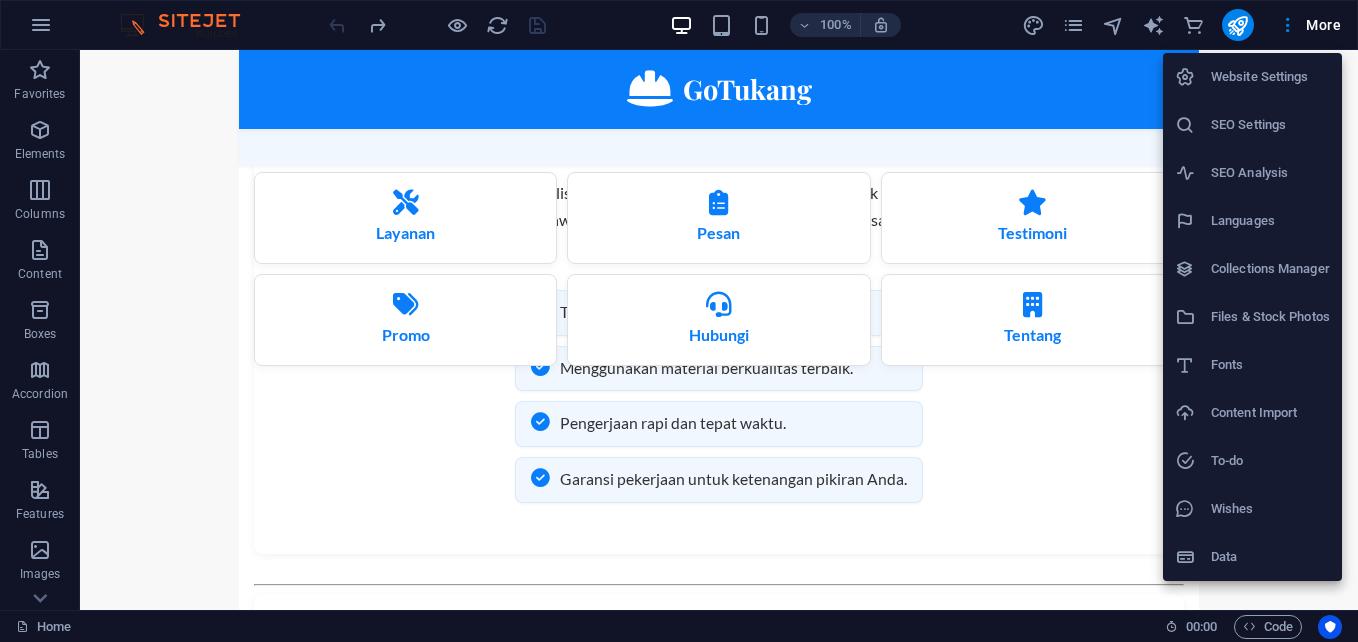 click on "Website Settings" at bounding box center (1270, 77) 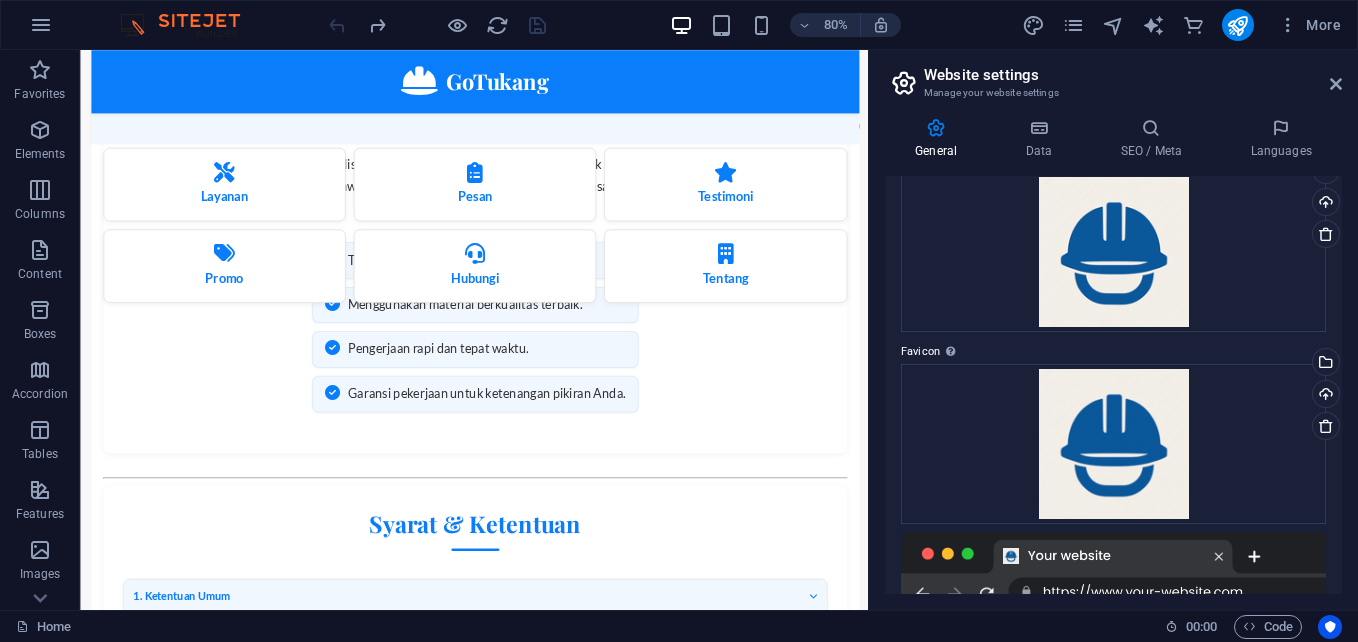 scroll, scrollTop: 566, scrollLeft: 0, axis: vertical 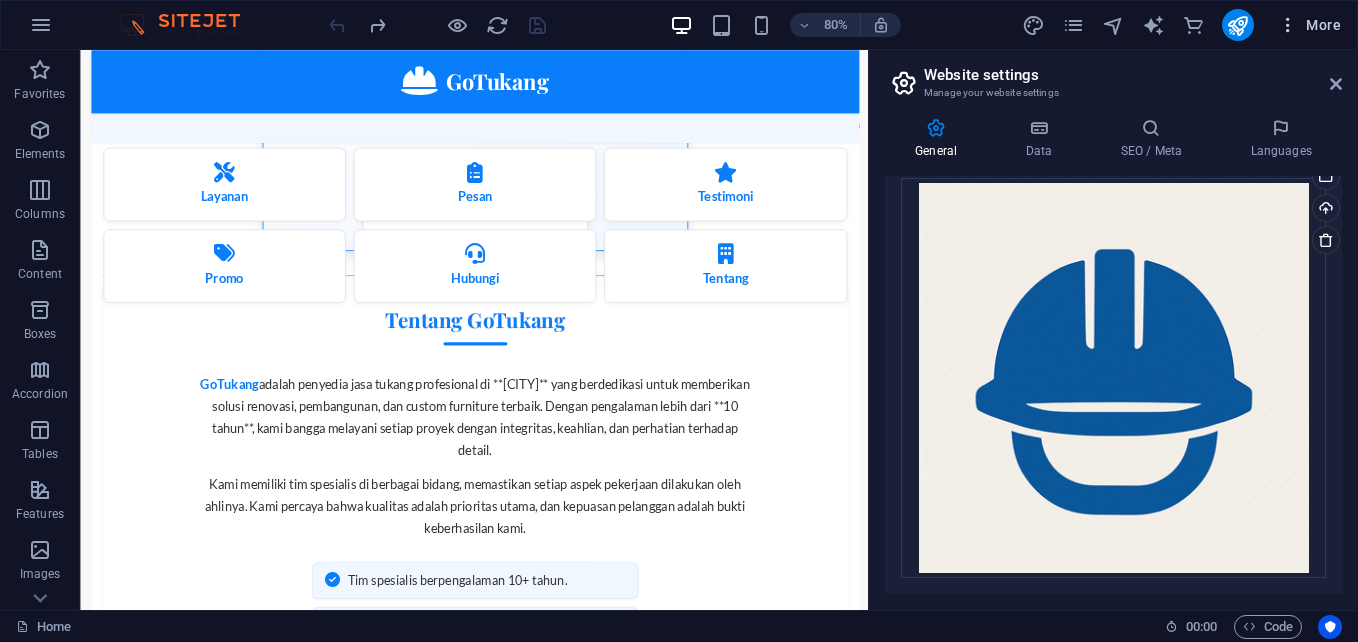 click at bounding box center (1288, 25) 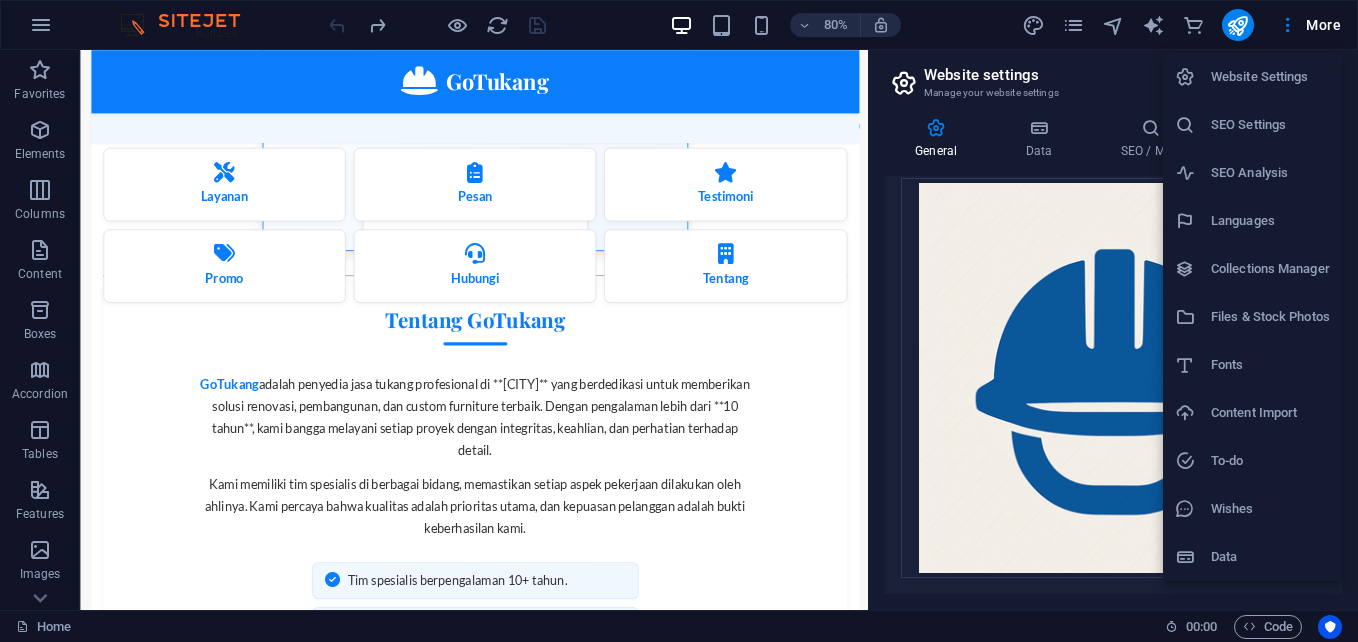 click on "Wishes" at bounding box center (1252, 509) 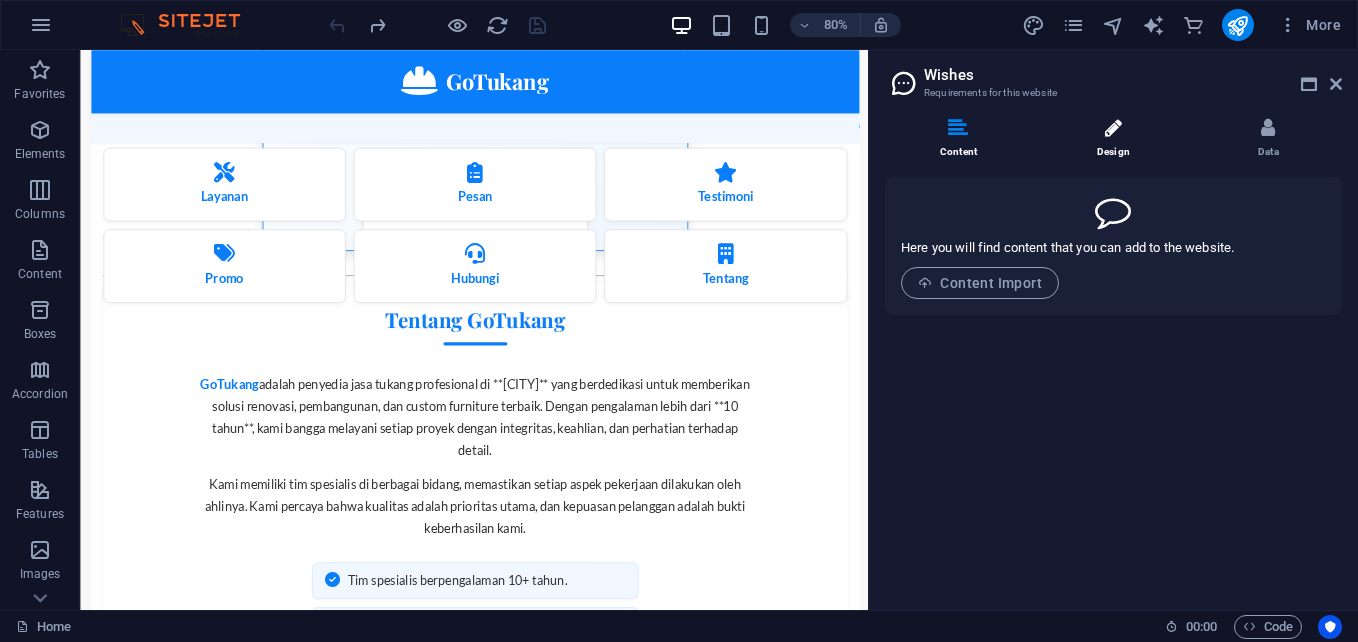 click on "Design" at bounding box center [1117, 139] 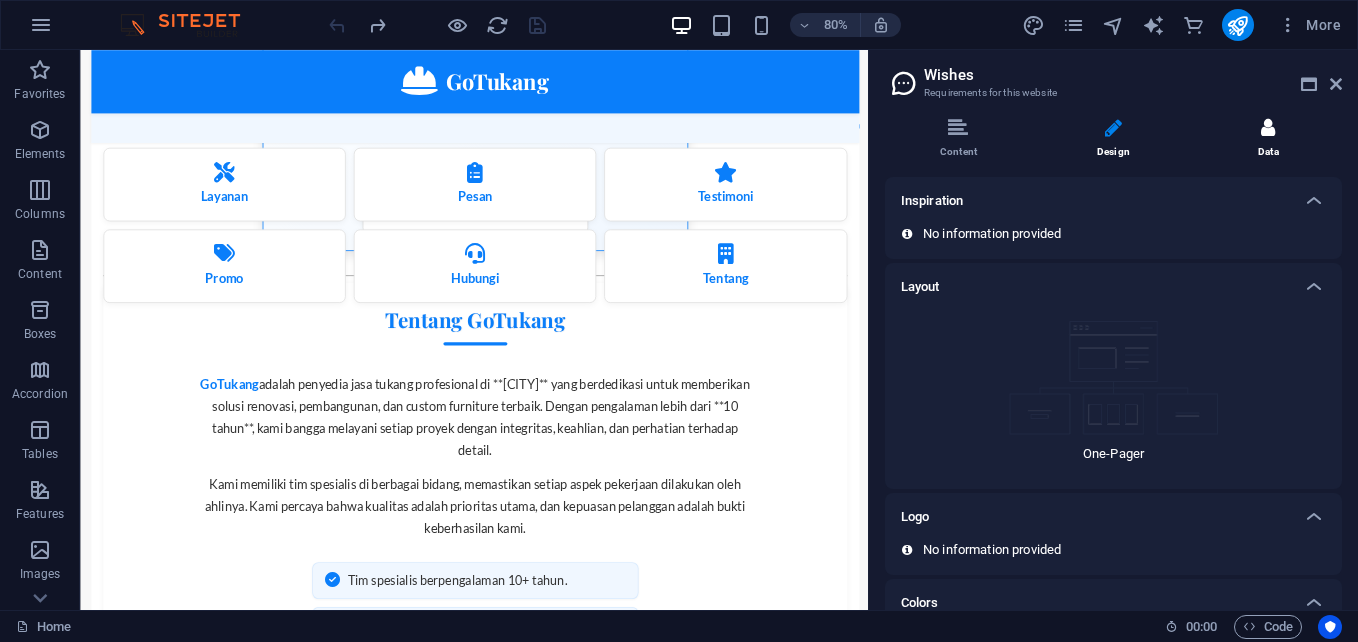 click on "Data" at bounding box center [1268, 139] 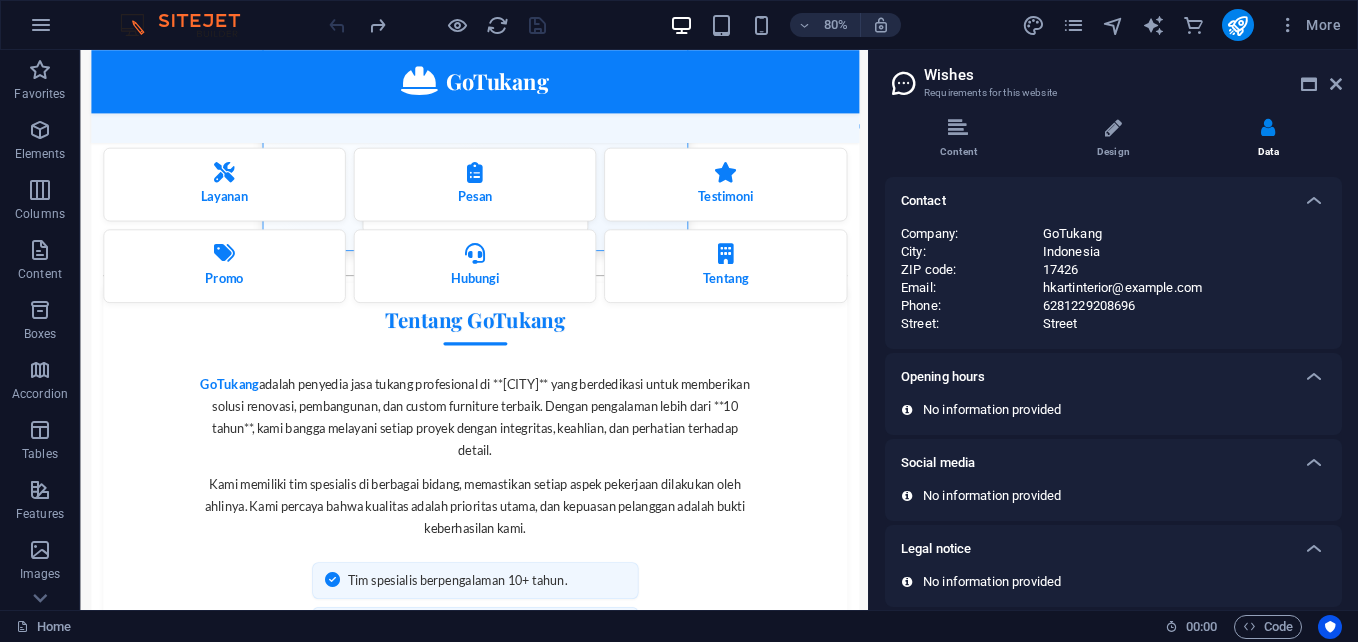 scroll, scrollTop: 99, scrollLeft: 0, axis: vertical 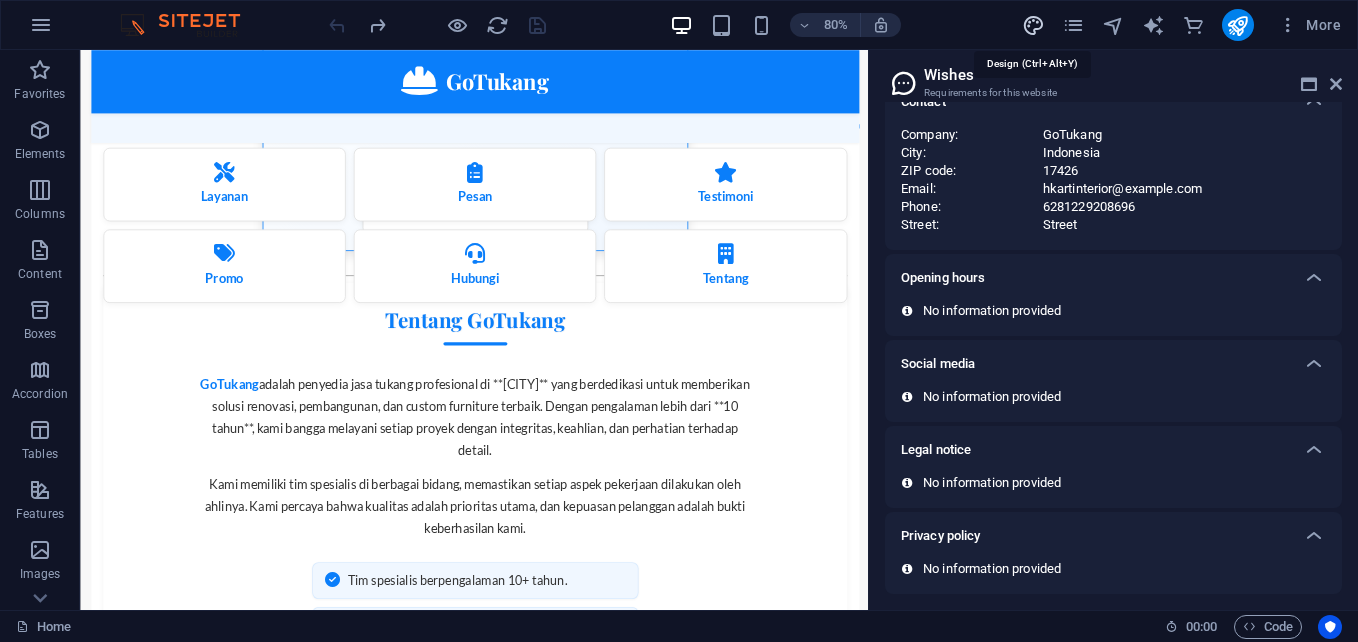 click at bounding box center [1033, 25] 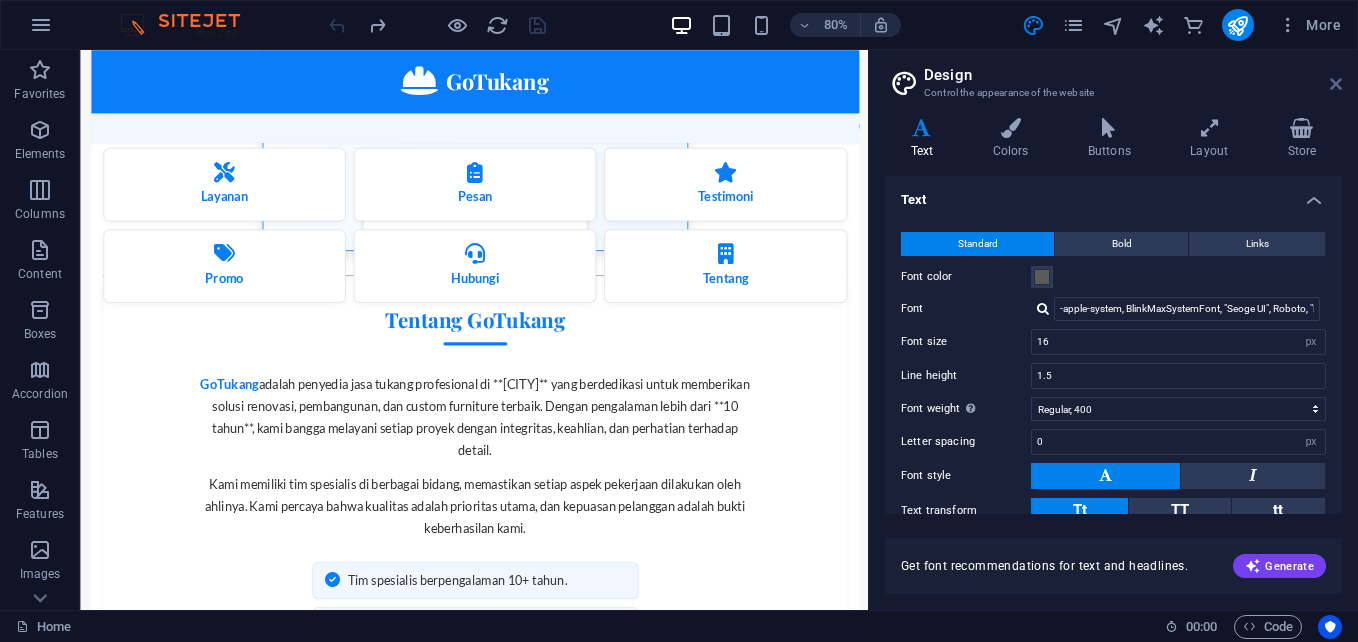 click at bounding box center (1336, 84) 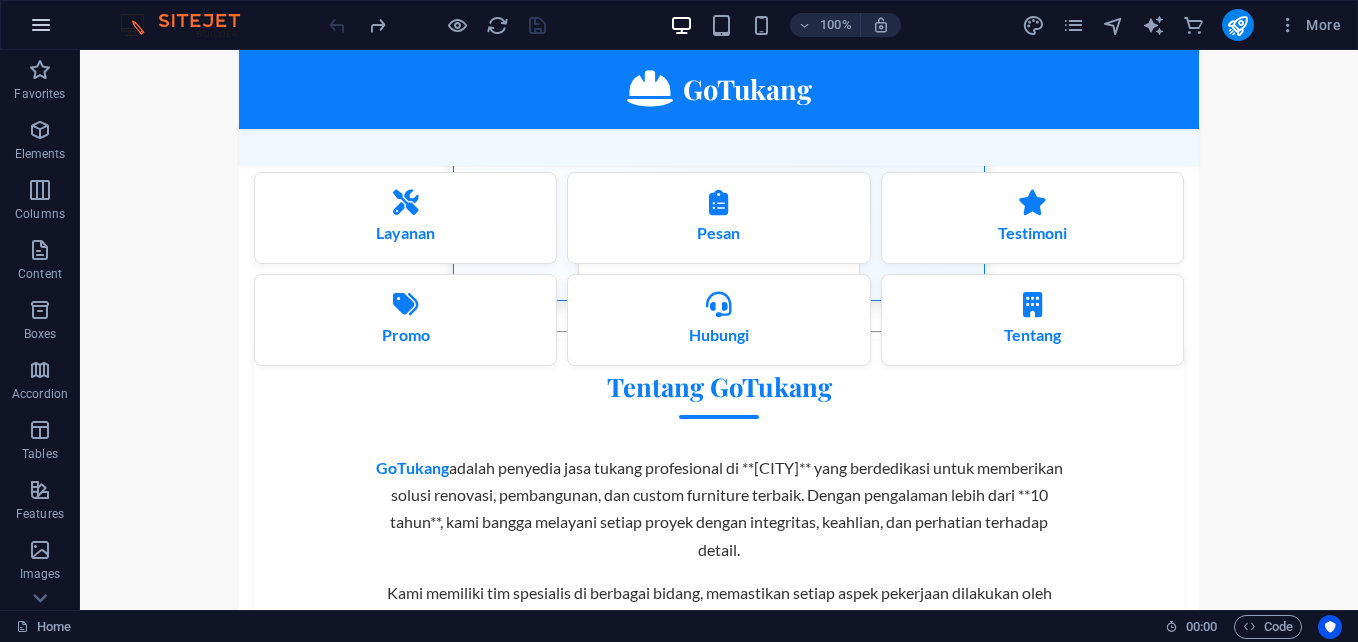 click at bounding box center [41, 25] 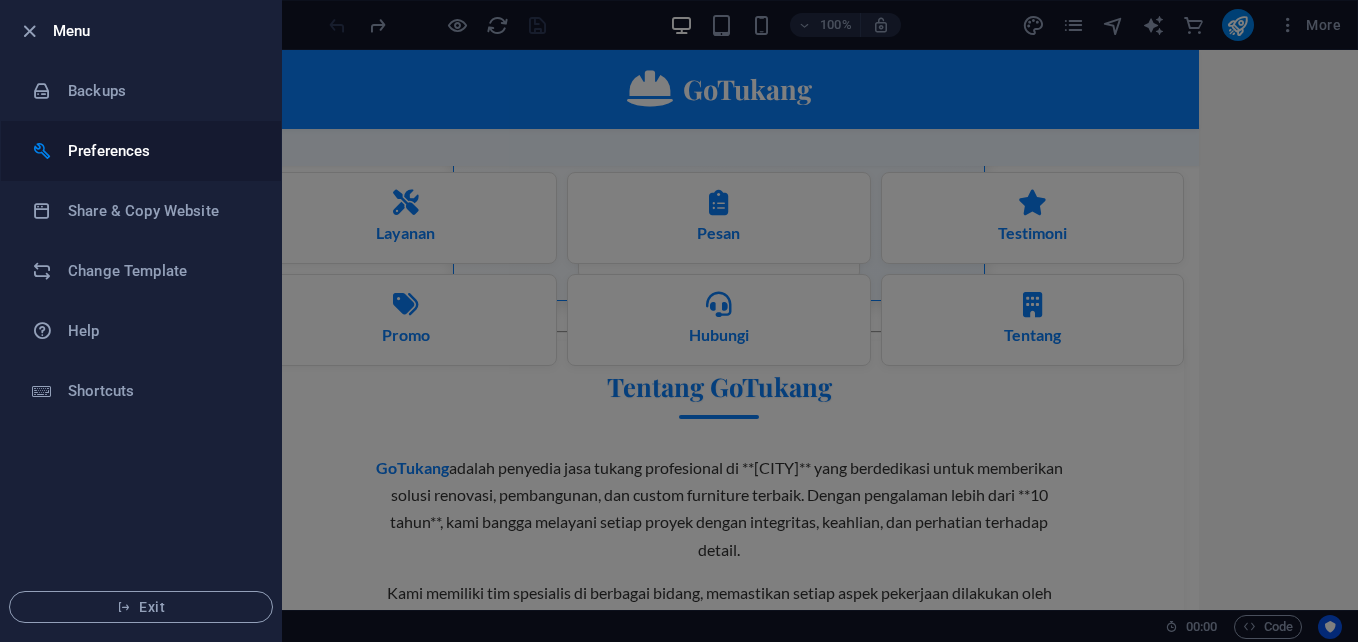 click on "Preferences" at bounding box center (160, 151) 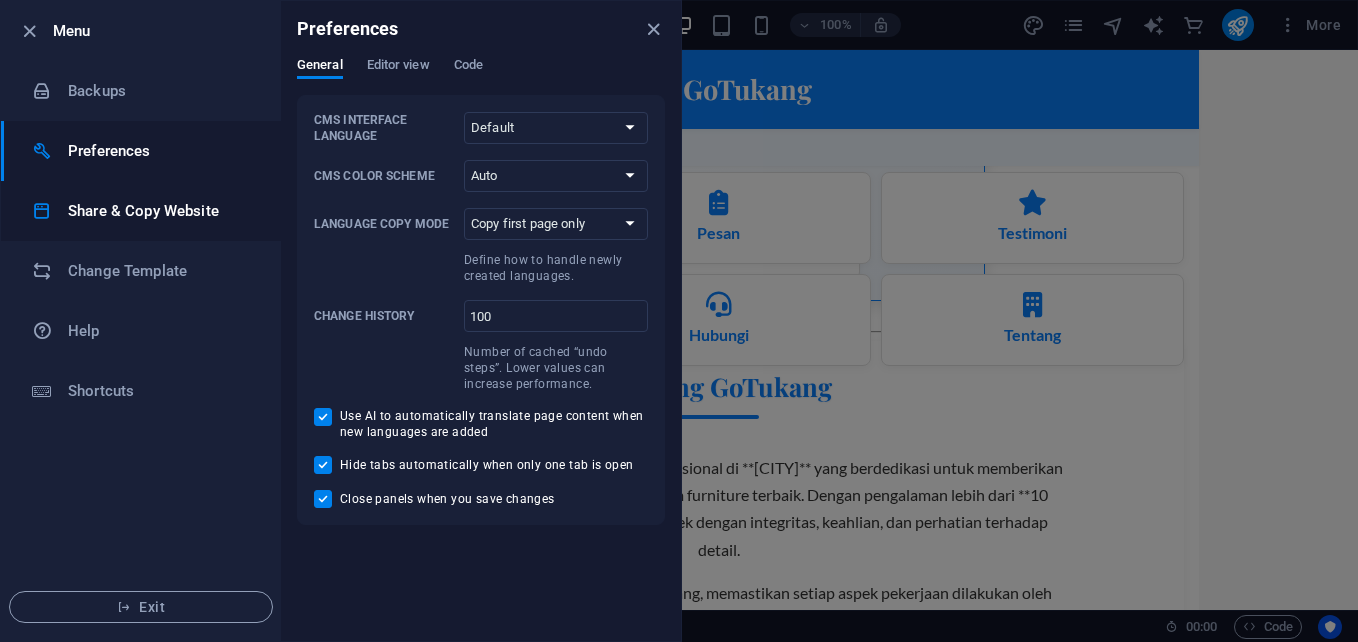 click on "Share & Copy Website" at bounding box center [160, 211] 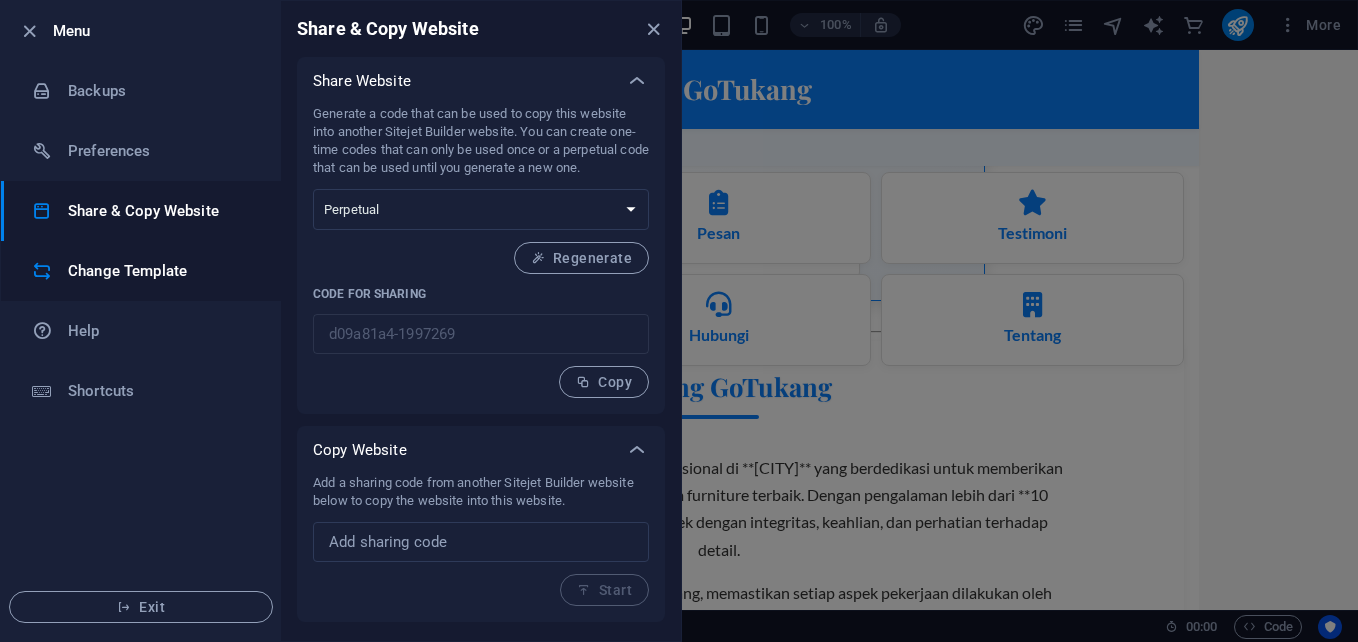 click on "Change Template" at bounding box center [160, 271] 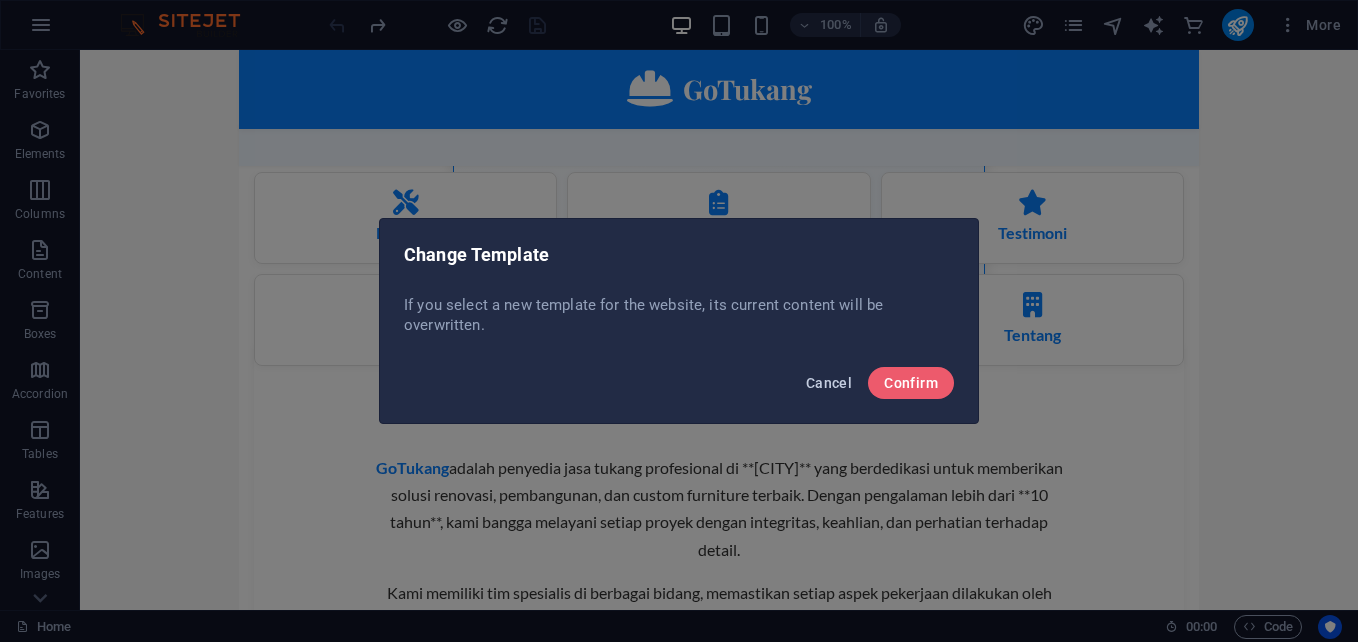 click on "Cancel" at bounding box center [829, 383] 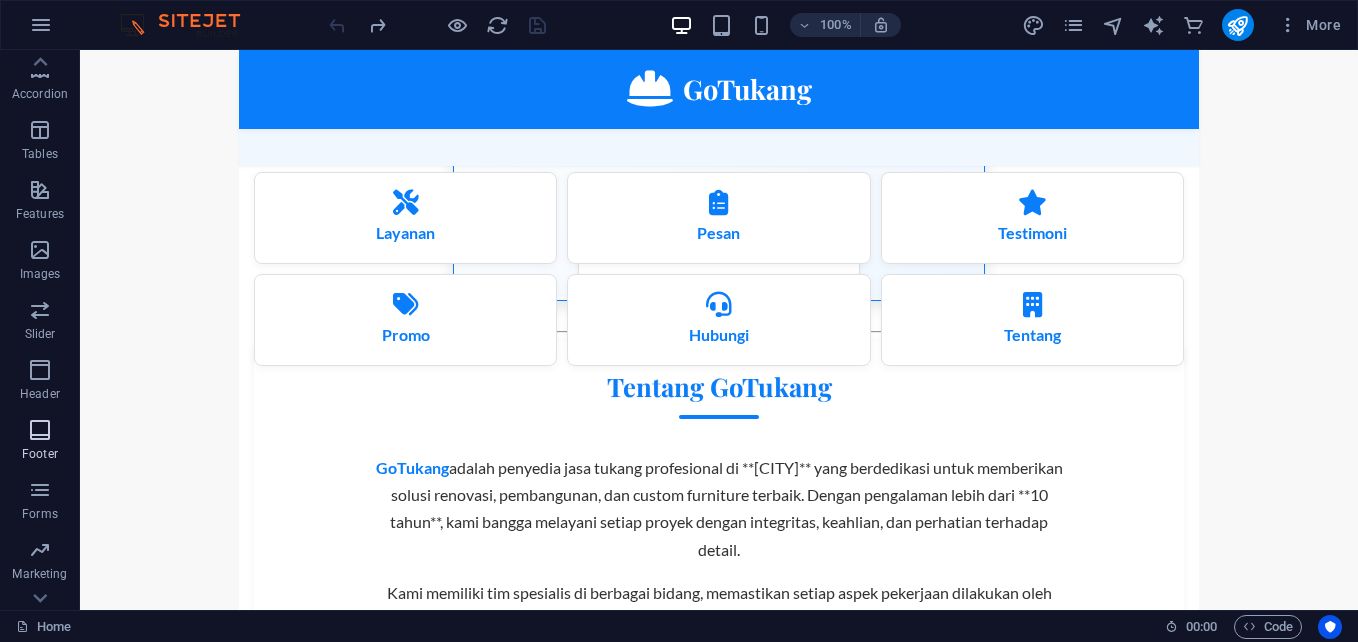 scroll, scrollTop: 400, scrollLeft: 0, axis: vertical 